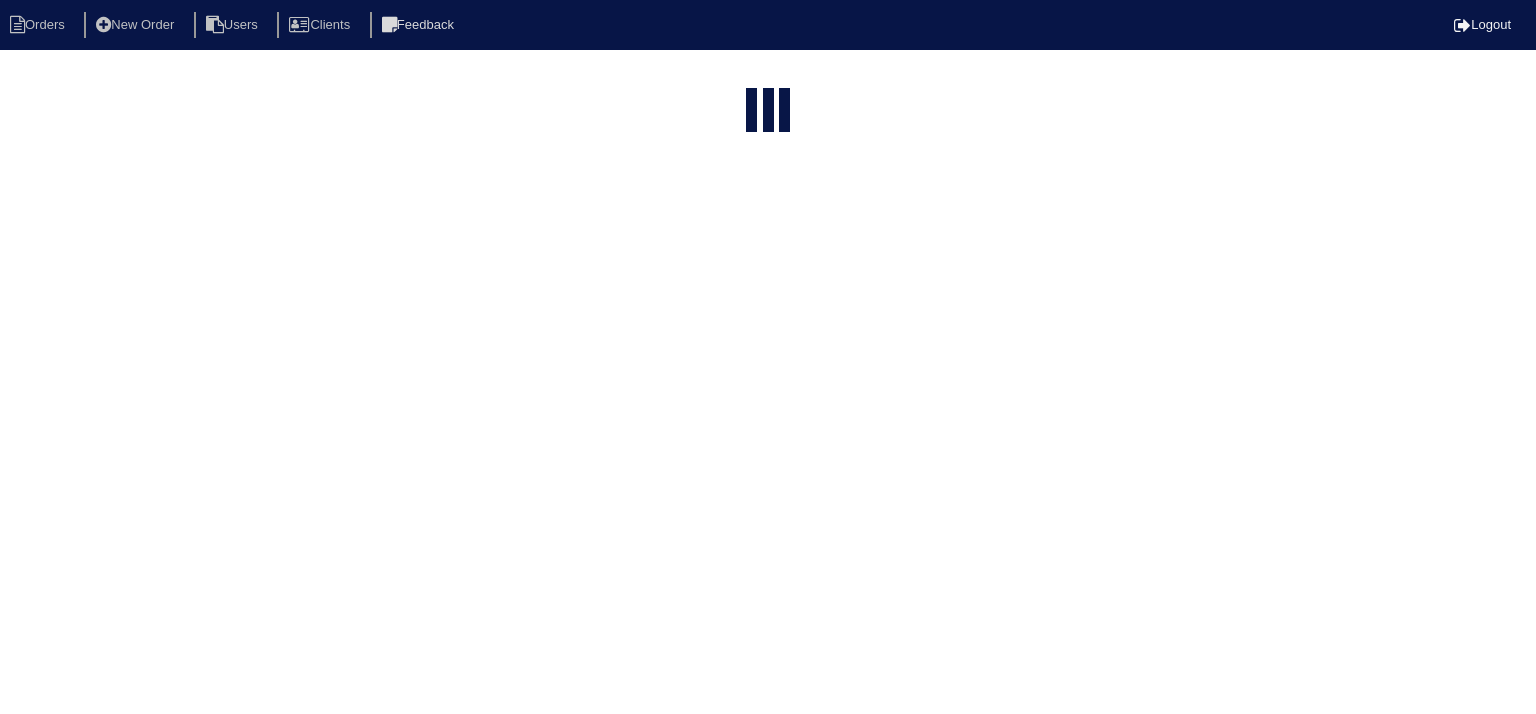 select on "15" 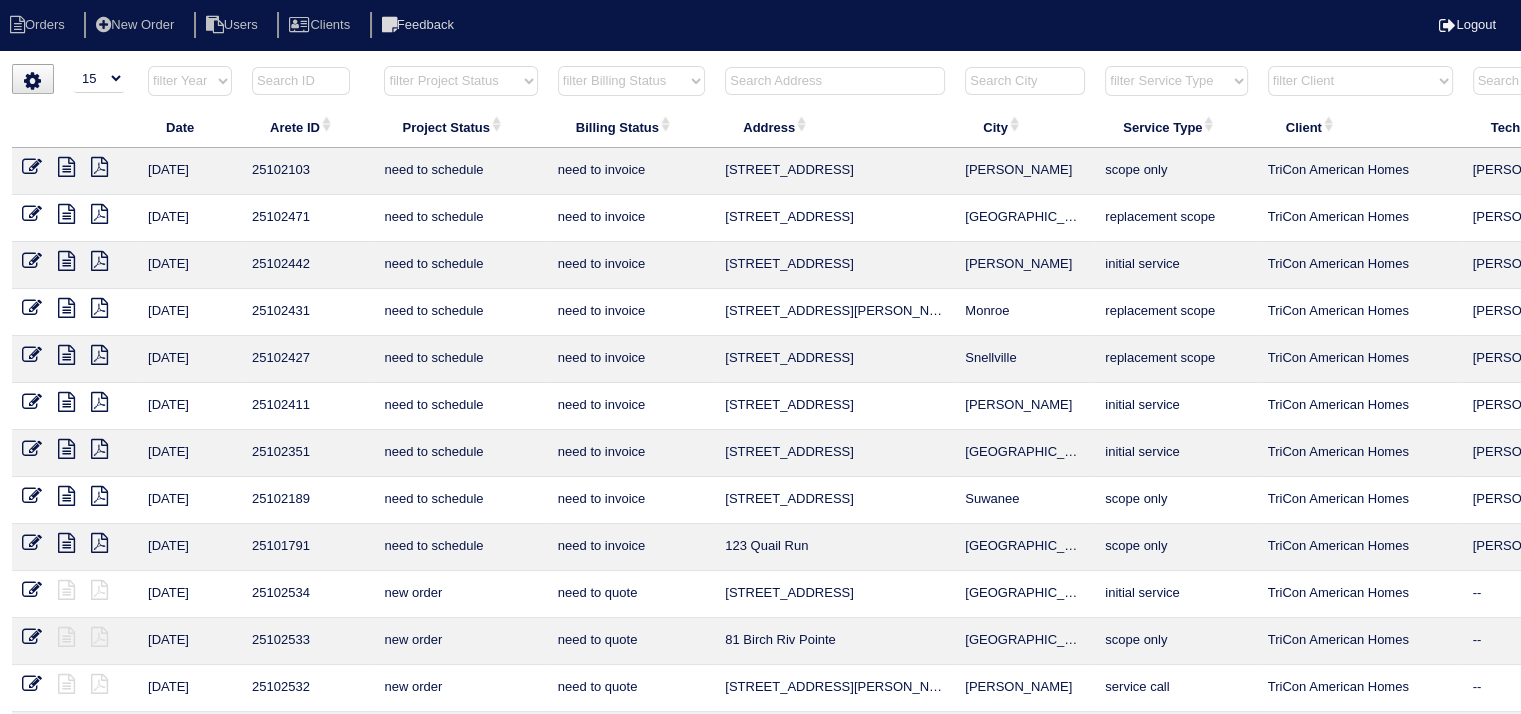 click at bounding box center [835, 81] 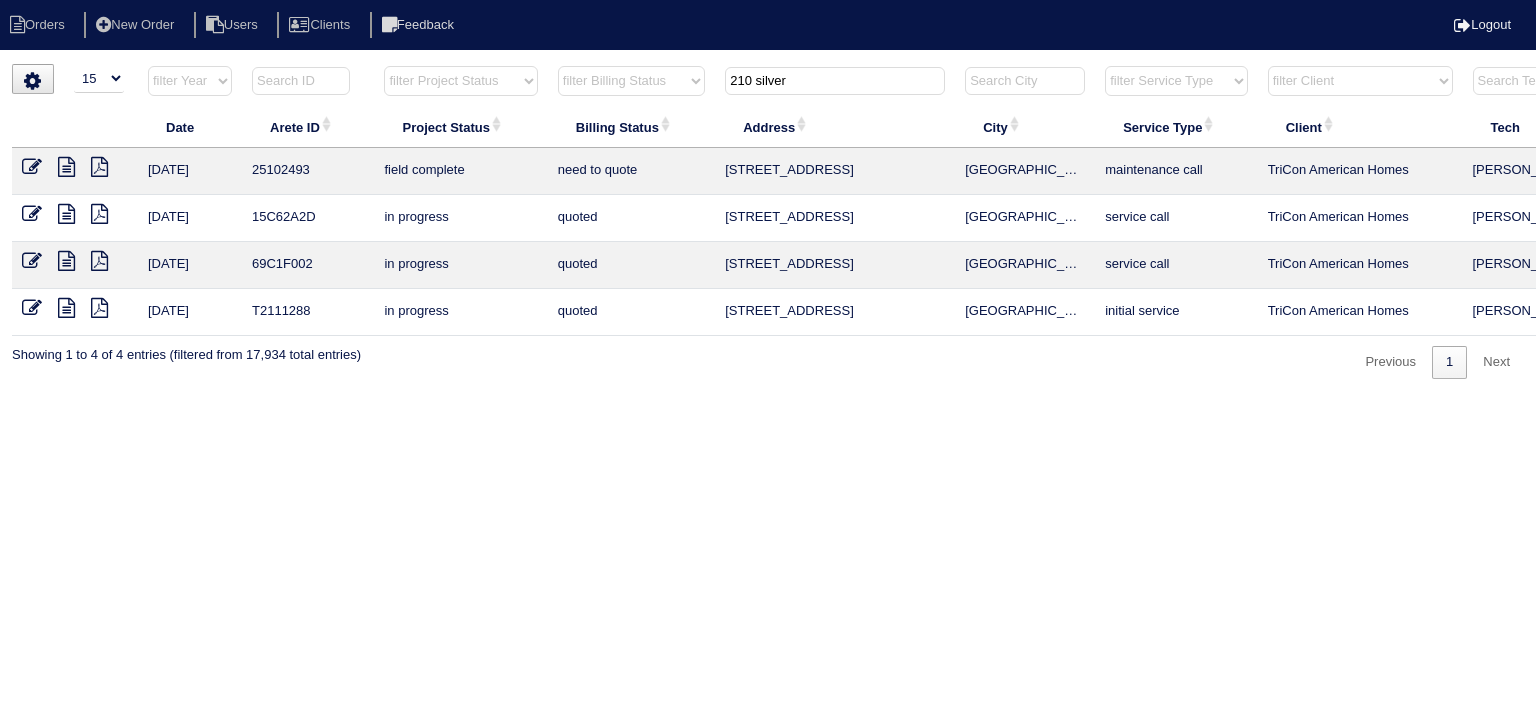 type on "210 silver" 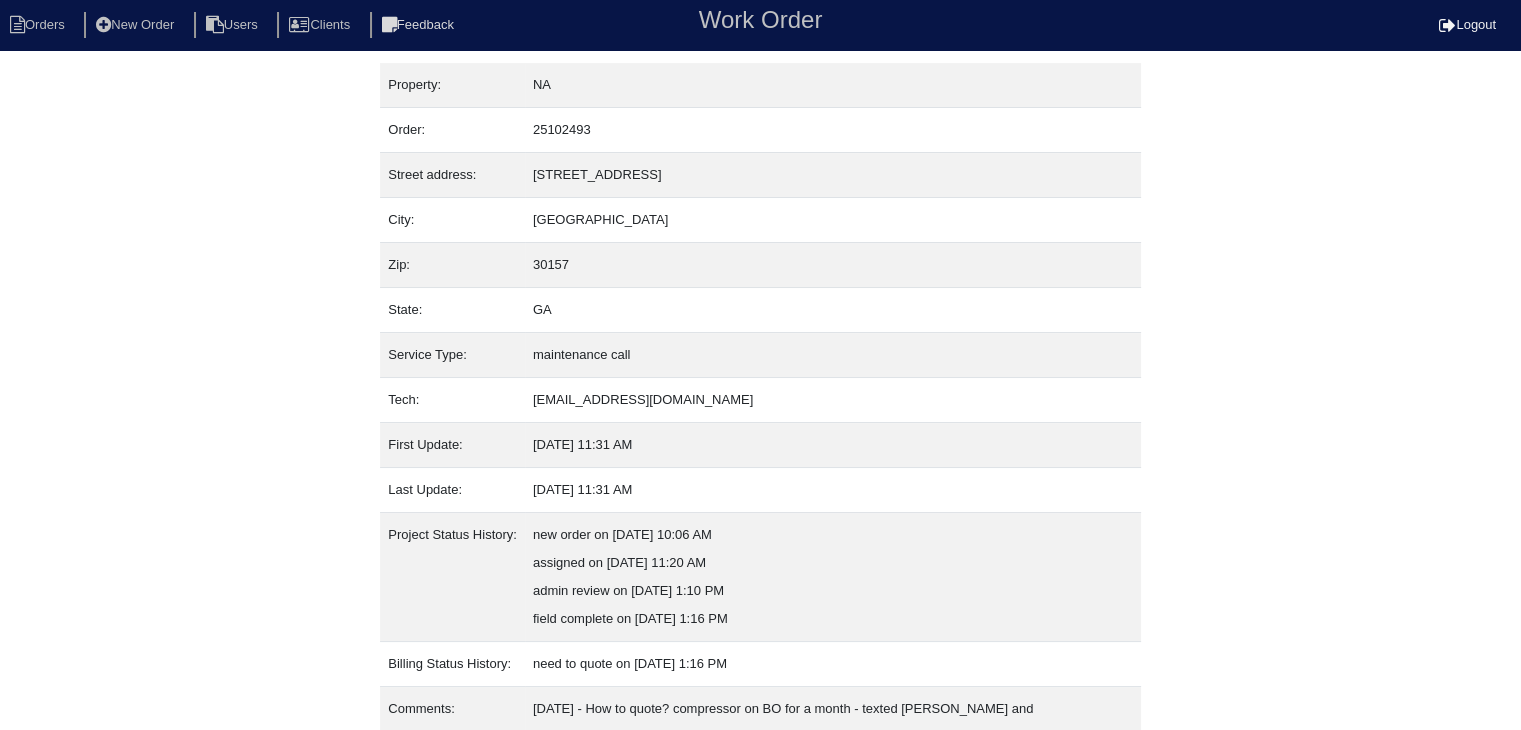 scroll, scrollTop: 124, scrollLeft: 0, axis: vertical 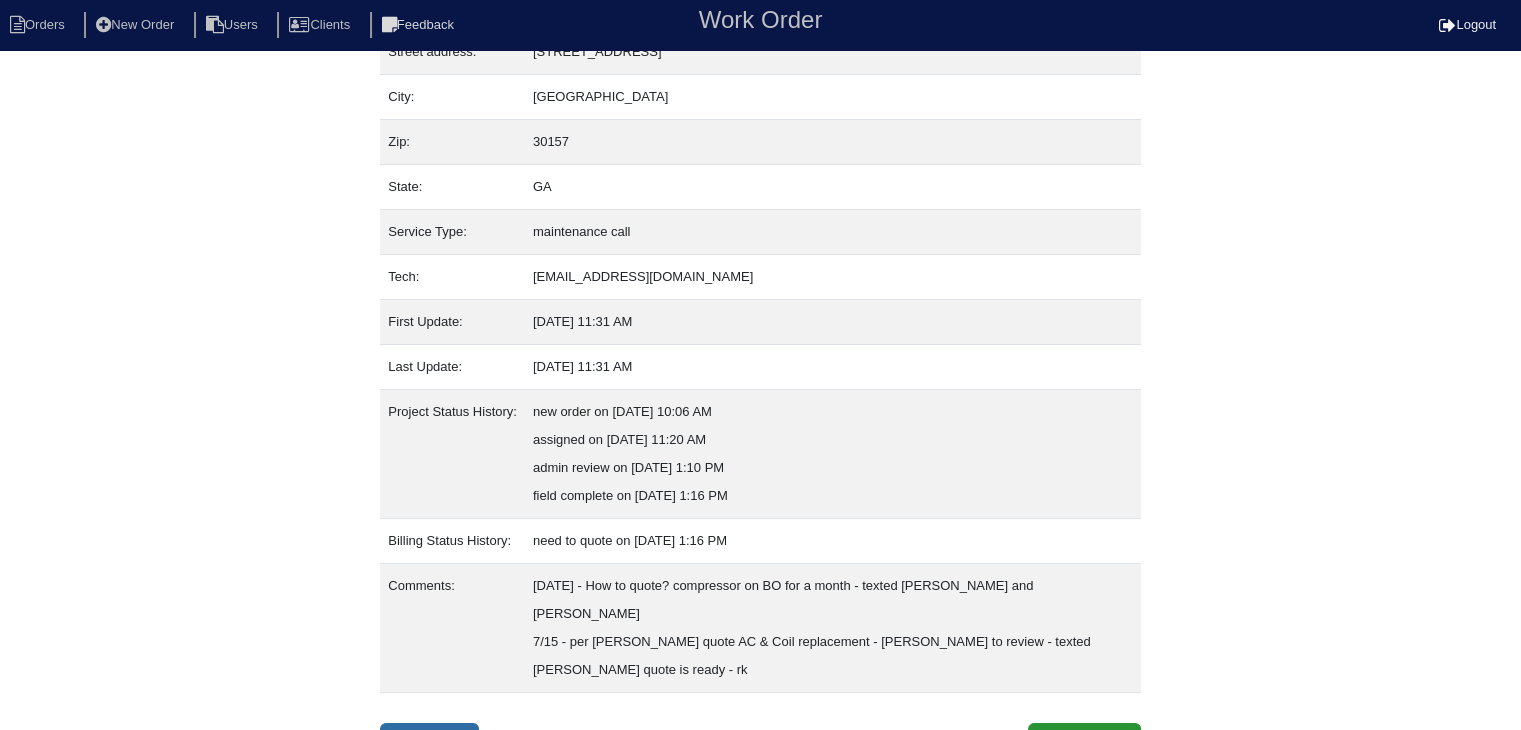 click on "Inspection" at bounding box center [429, 742] 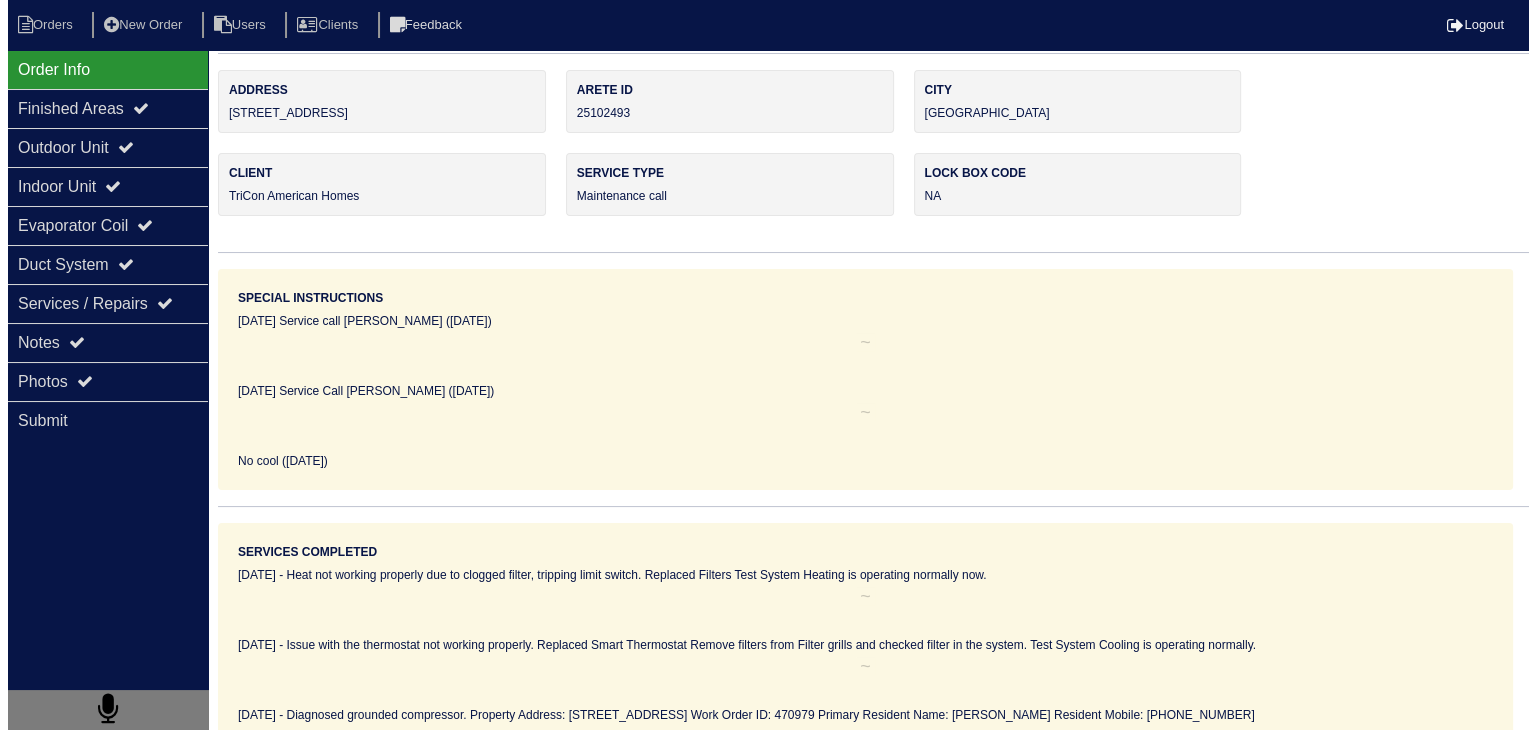 scroll, scrollTop: 0, scrollLeft: 0, axis: both 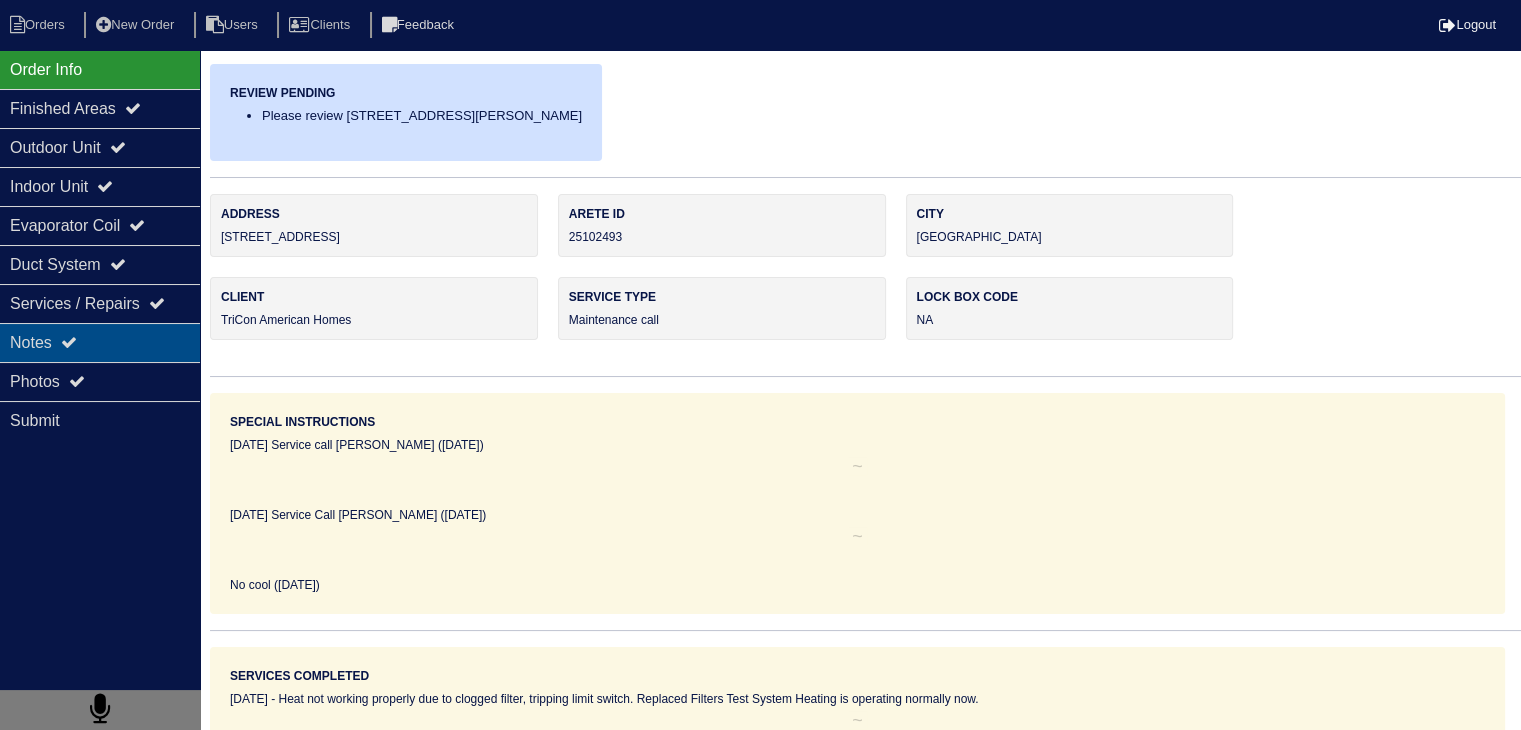 click on "Notes" at bounding box center (100, 342) 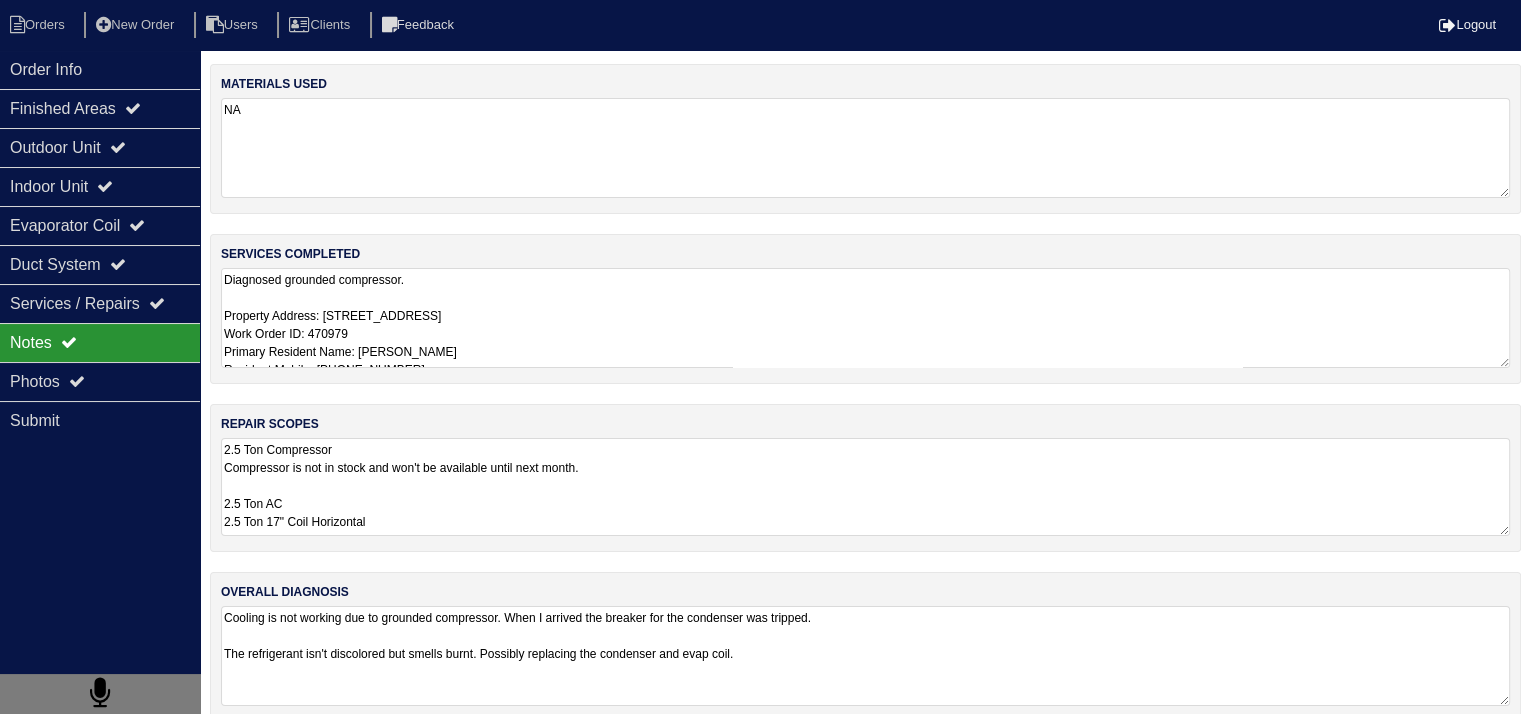 drag, startPoint x: 224, startPoint y: 502, endPoint x: 434, endPoint y: 541, distance: 213.59073 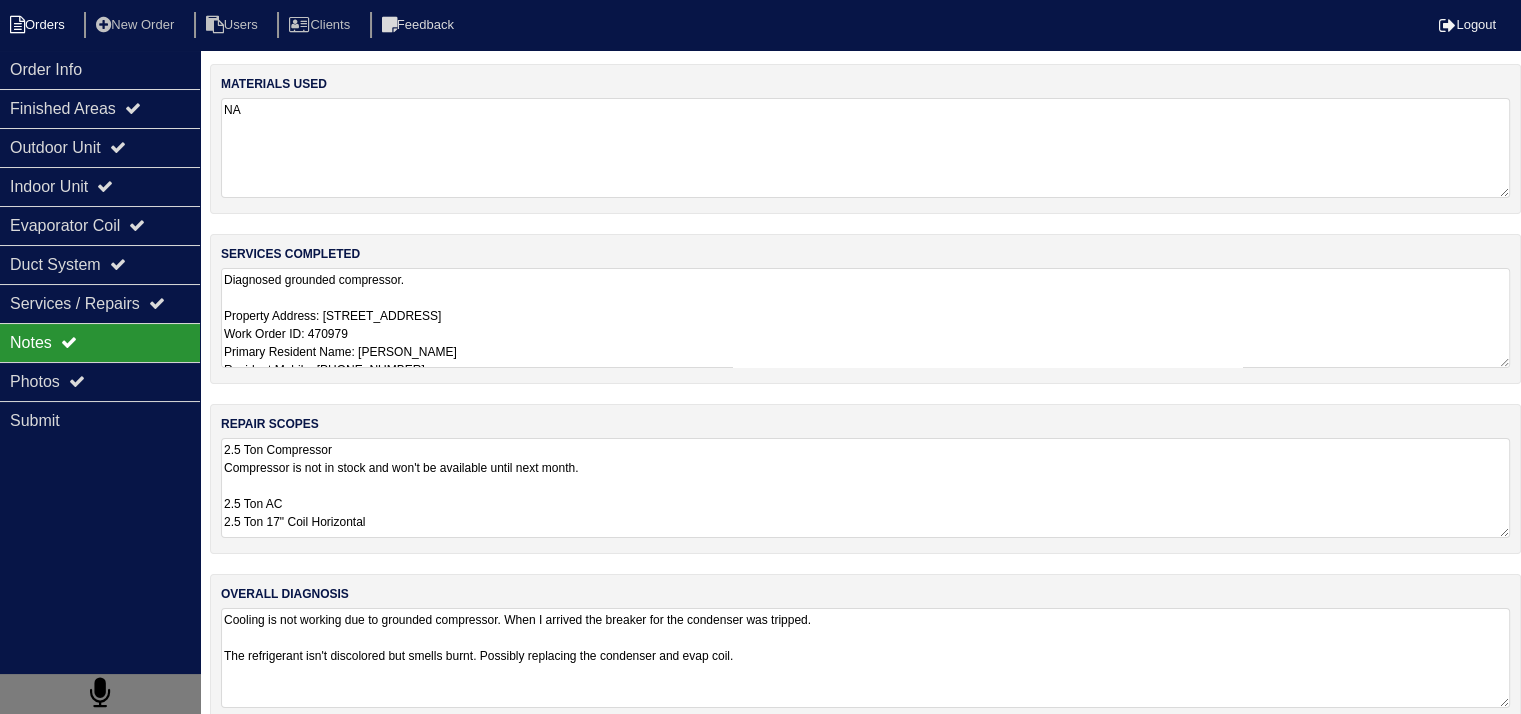 click on "Orders" at bounding box center (40, 25) 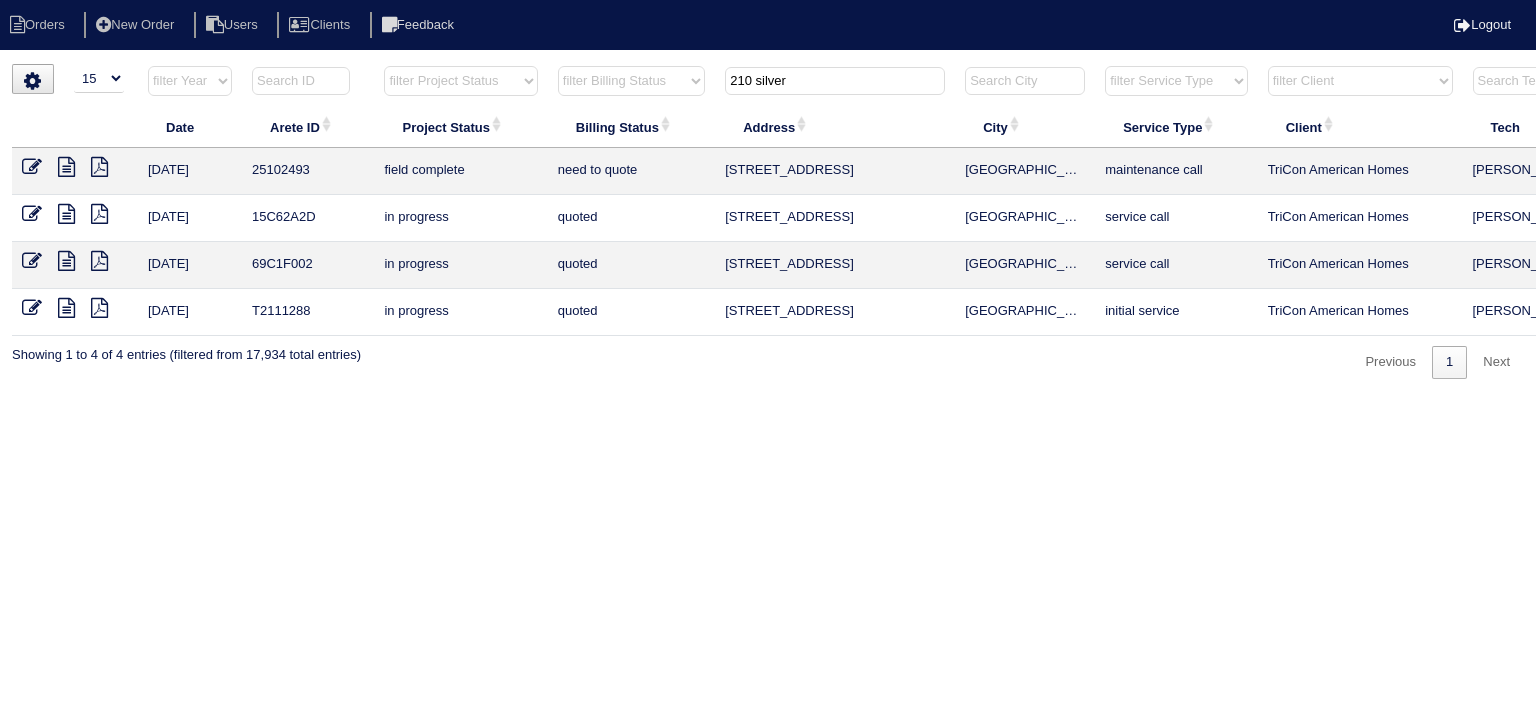 select on "15" 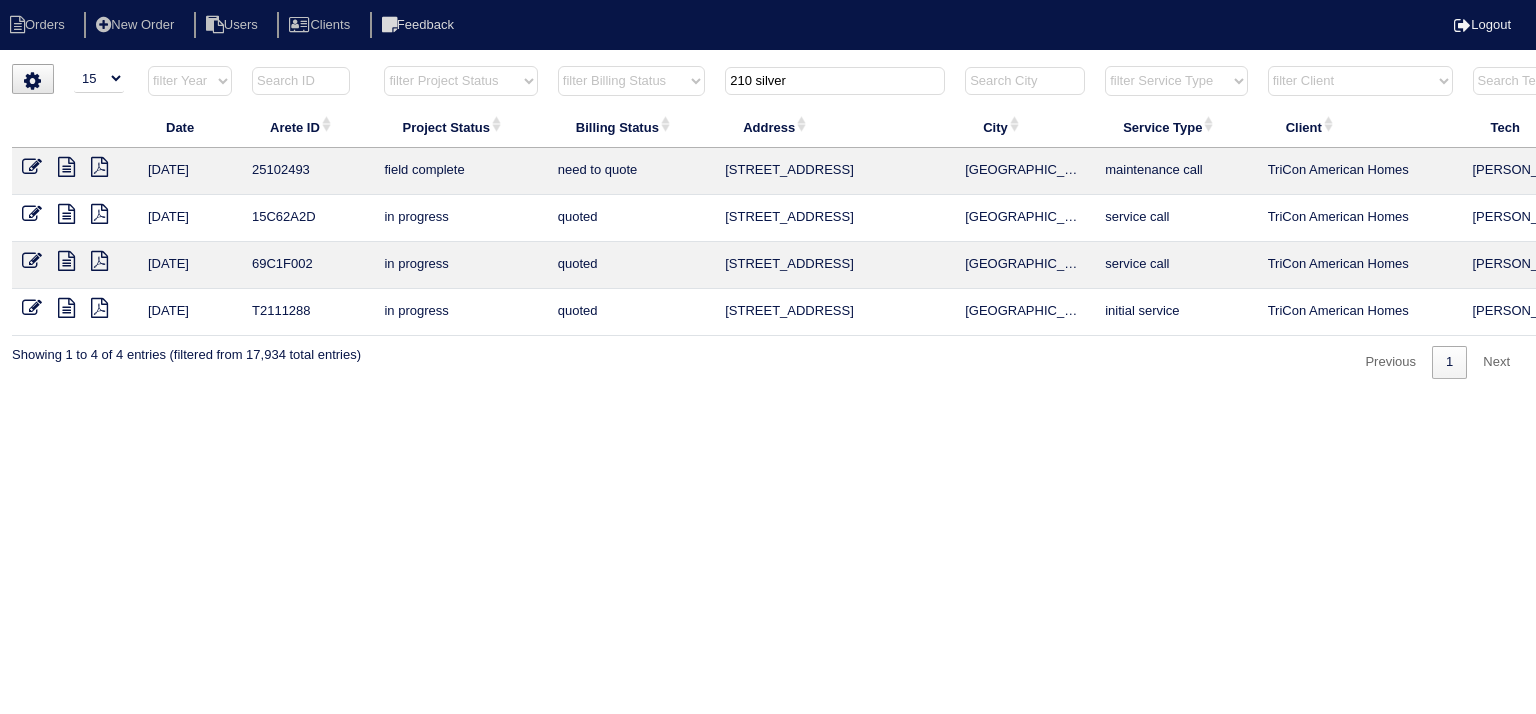 drag, startPoint x: 852, startPoint y: 91, endPoint x: 628, endPoint y: 92, distance: 224.00223 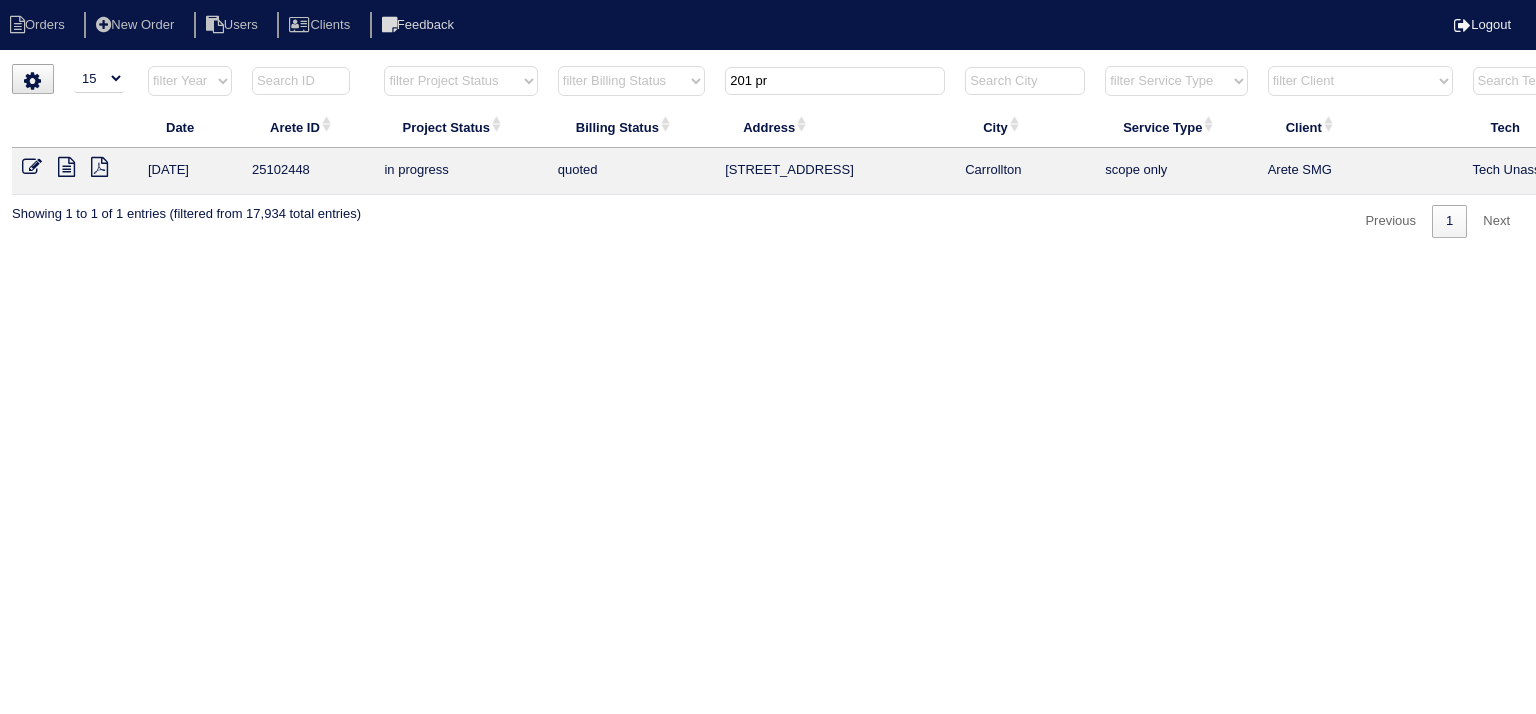 type on "201 pr" 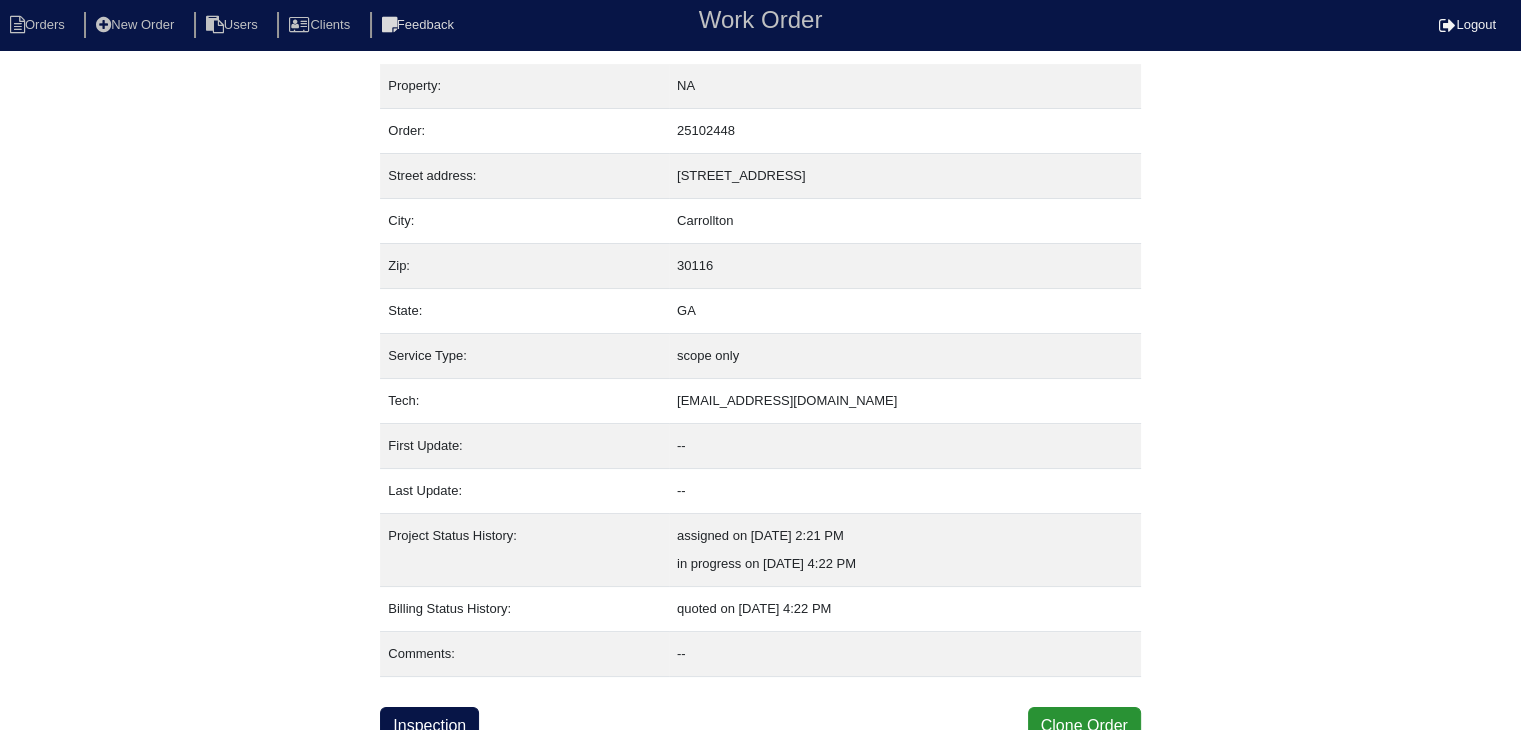 scroll, scrollTop: 12, scrollLeft: 0, axis: vertical 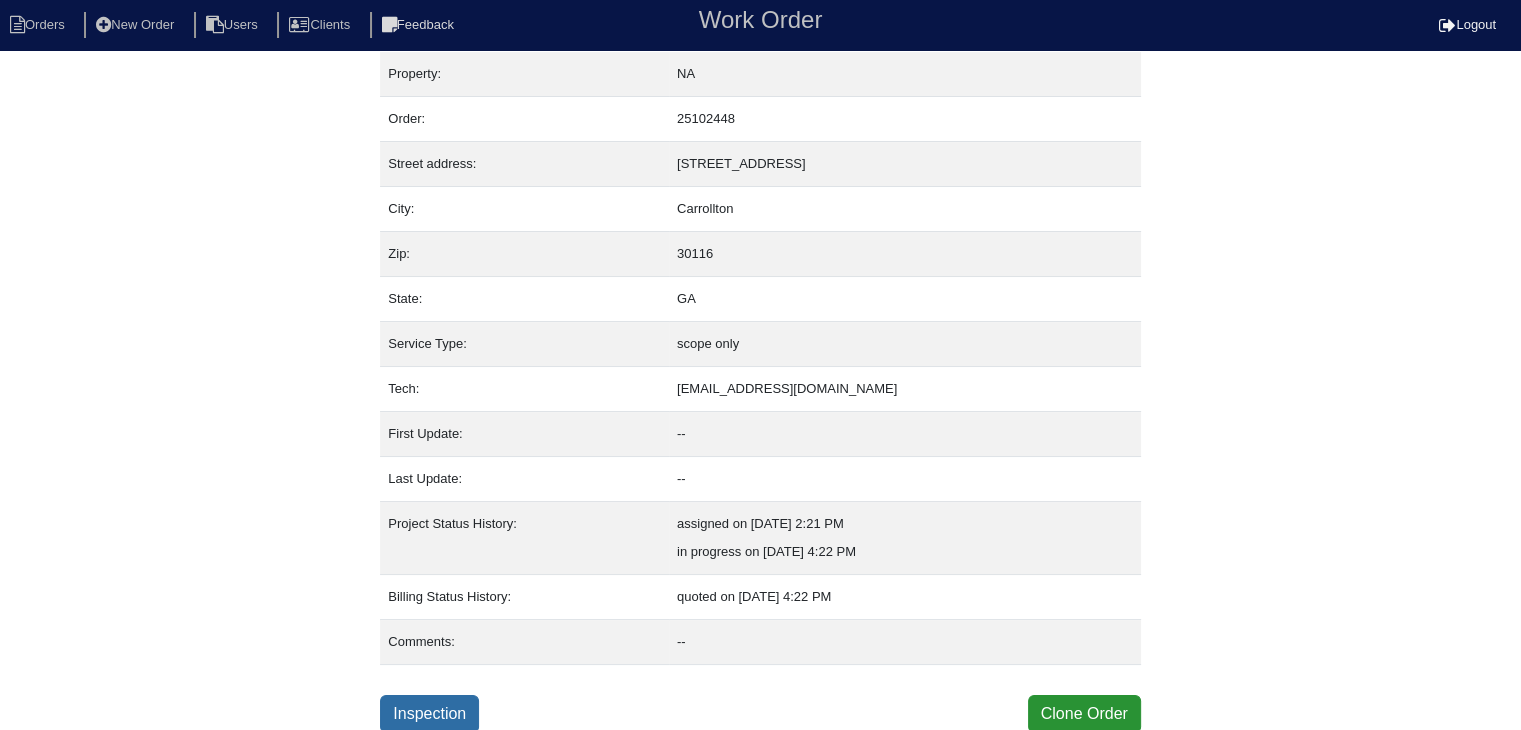 click on "Inspection" at bounding box center (429, 714) 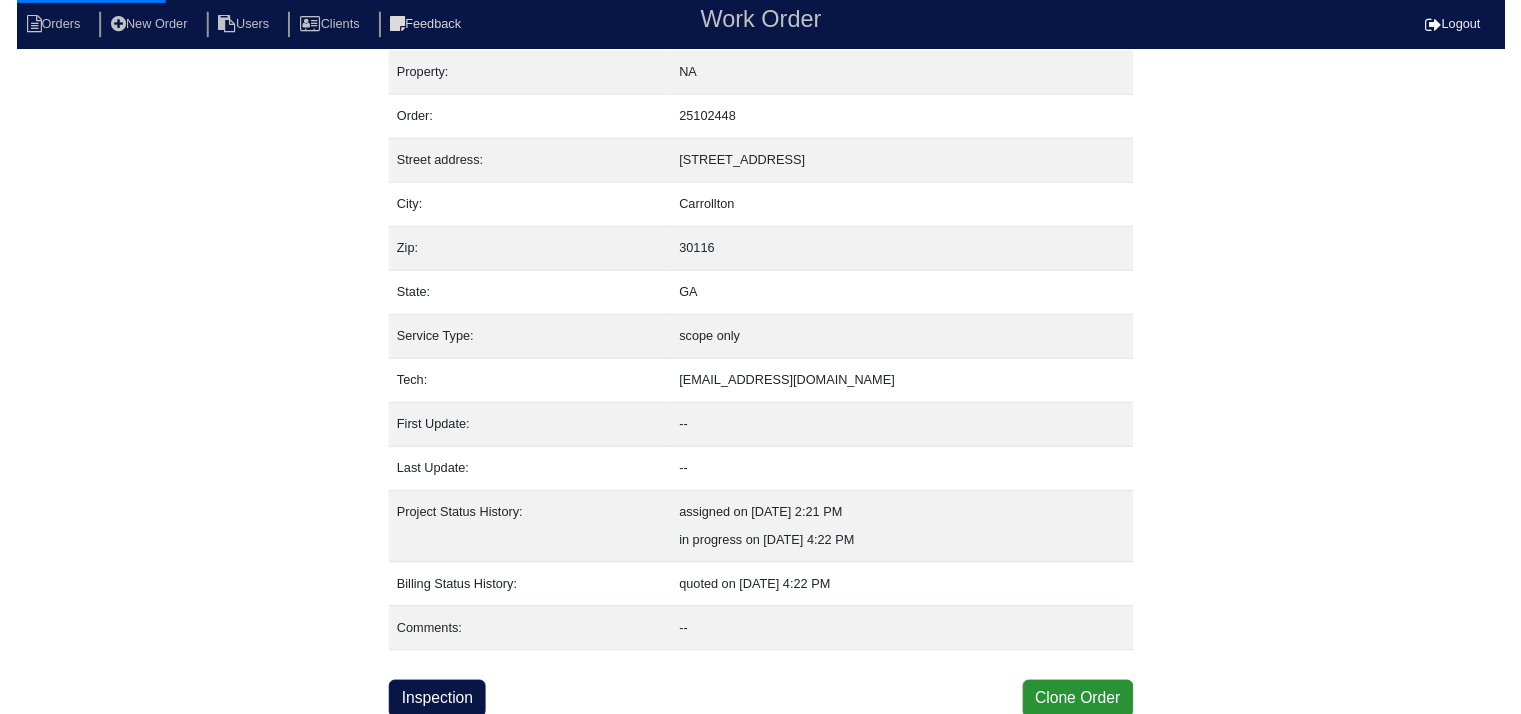 scroll, scrollTop: 0, scrollLeft: 0, axis: both 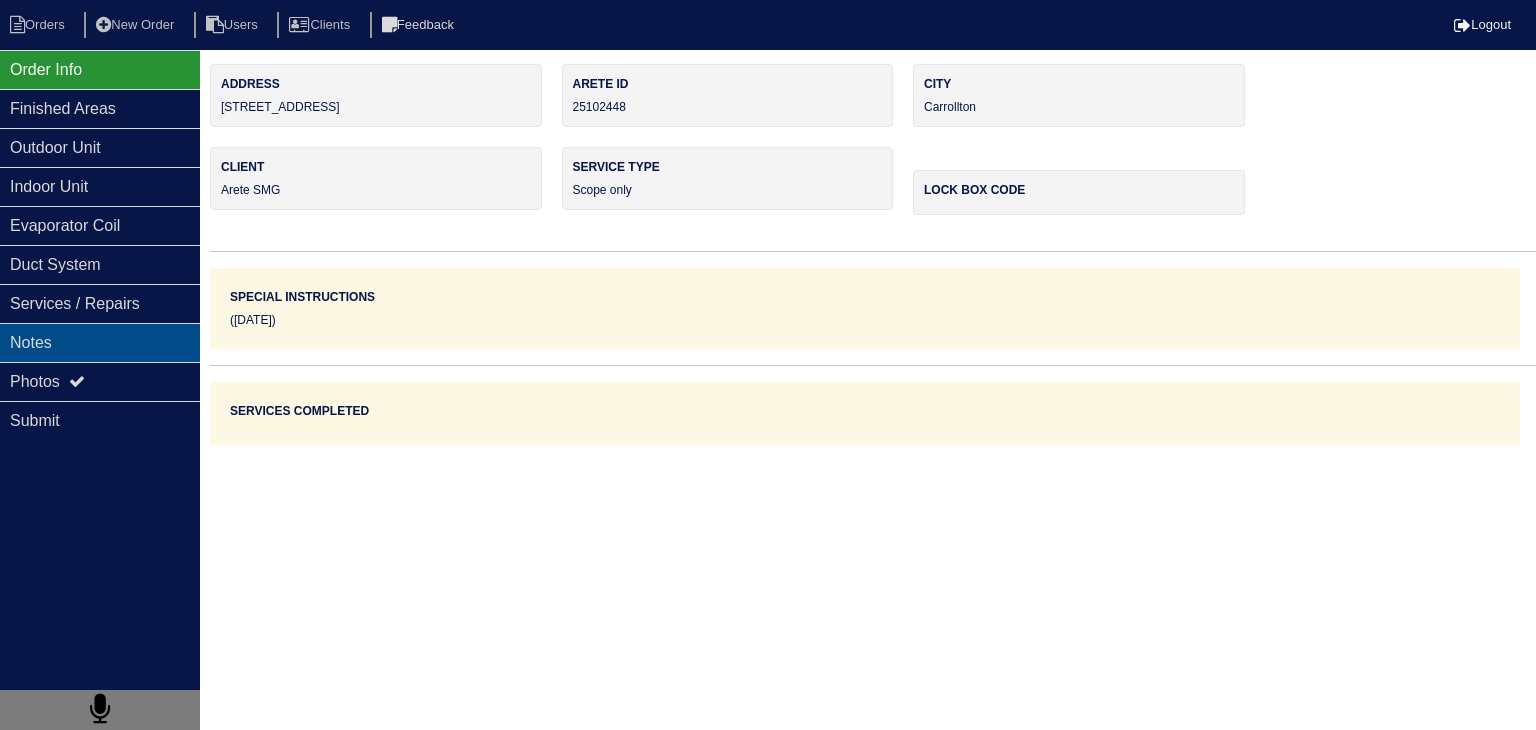 click on "Notes" at bounding box center [100, 342] 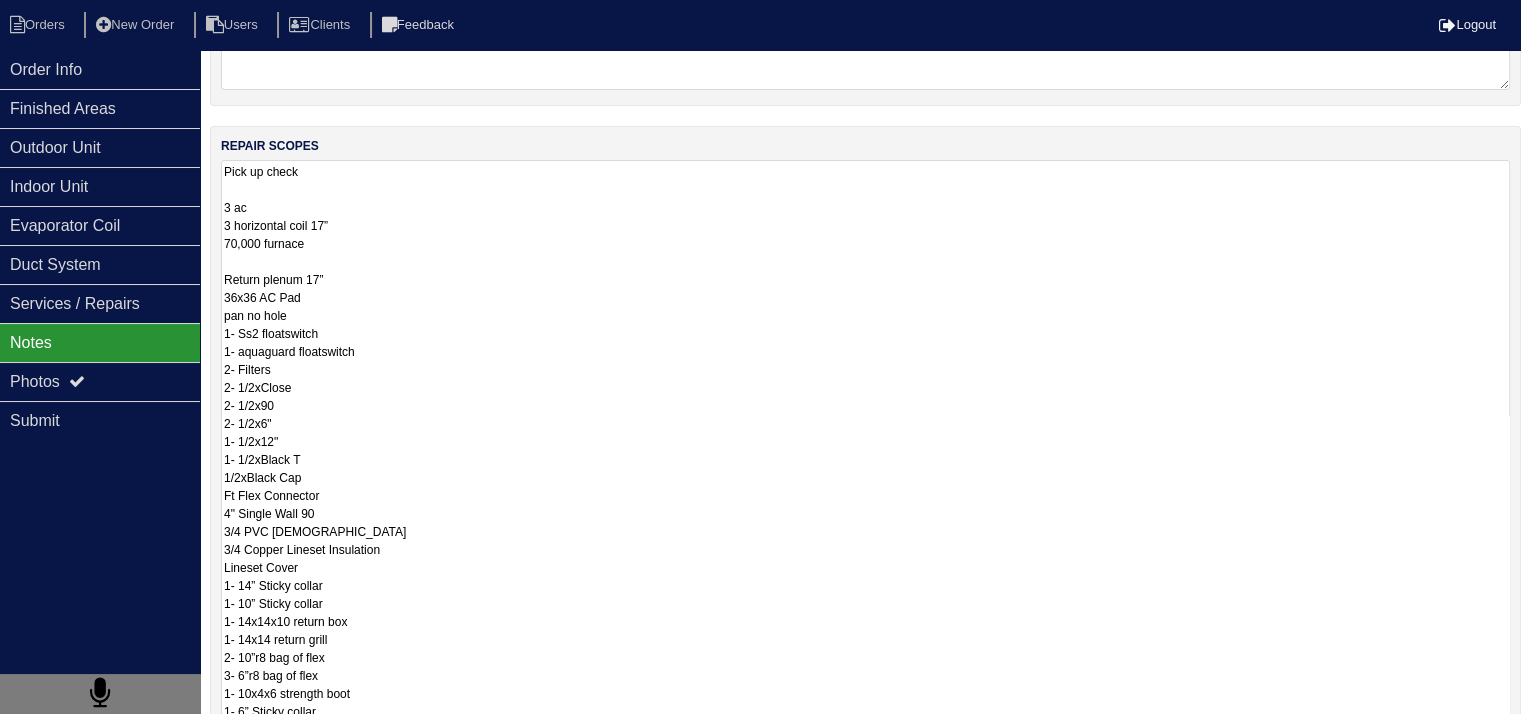 scroll, scrollTop: 360, scrollLeft: 0, axis: vertical 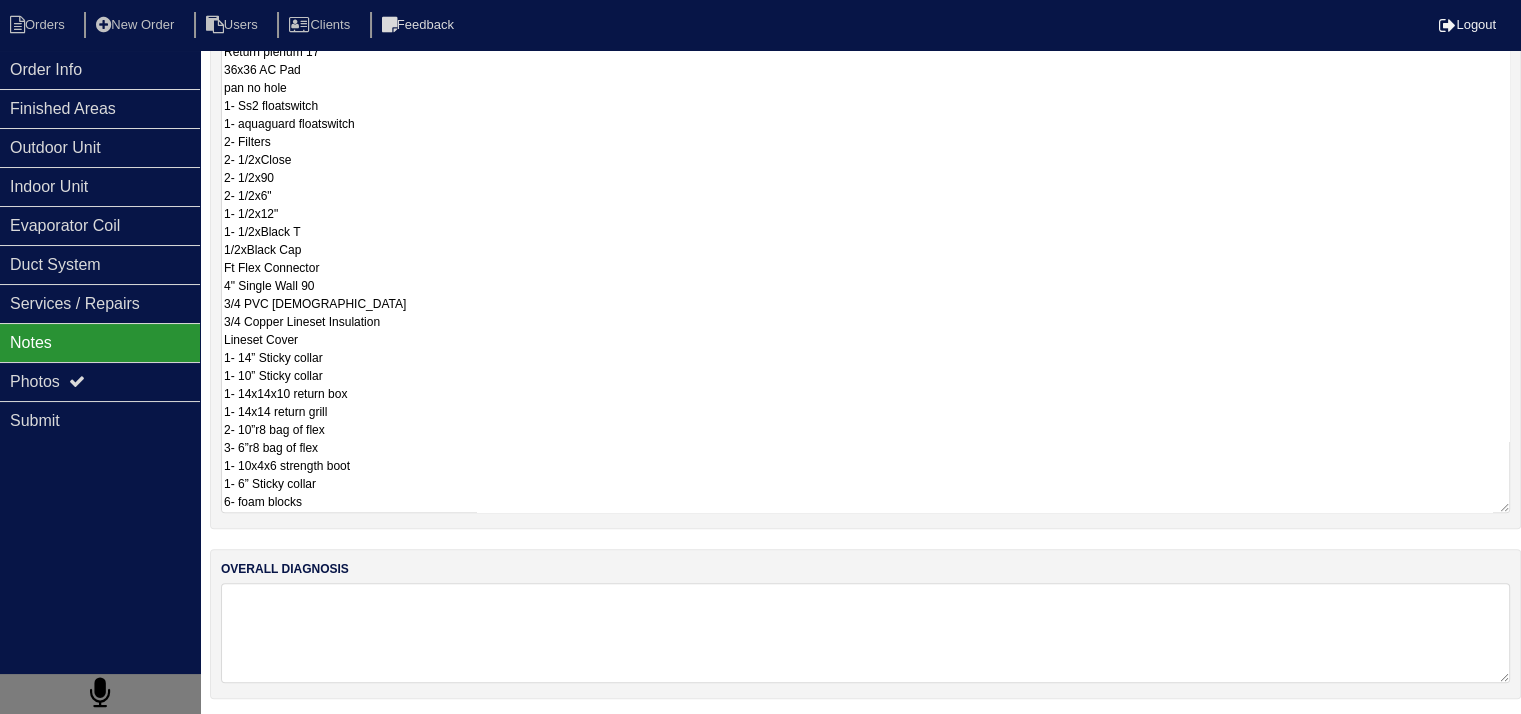 drag, startPoint x: 224, startPoint y: 447, endPoint x: 347, endPoint y: 717, distance: 296.6968 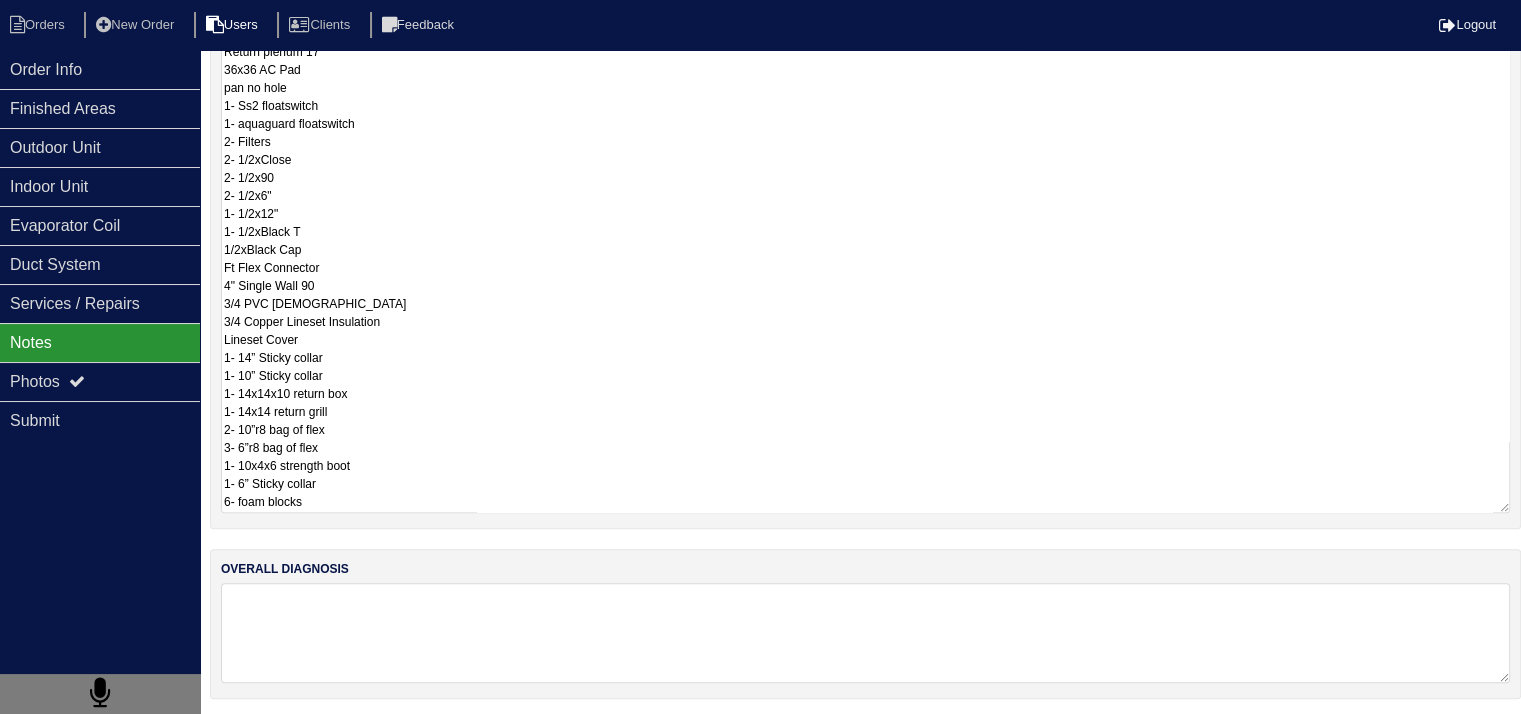 scroll, scrollTop: 25, scrollLeft: 0, axis: vertical 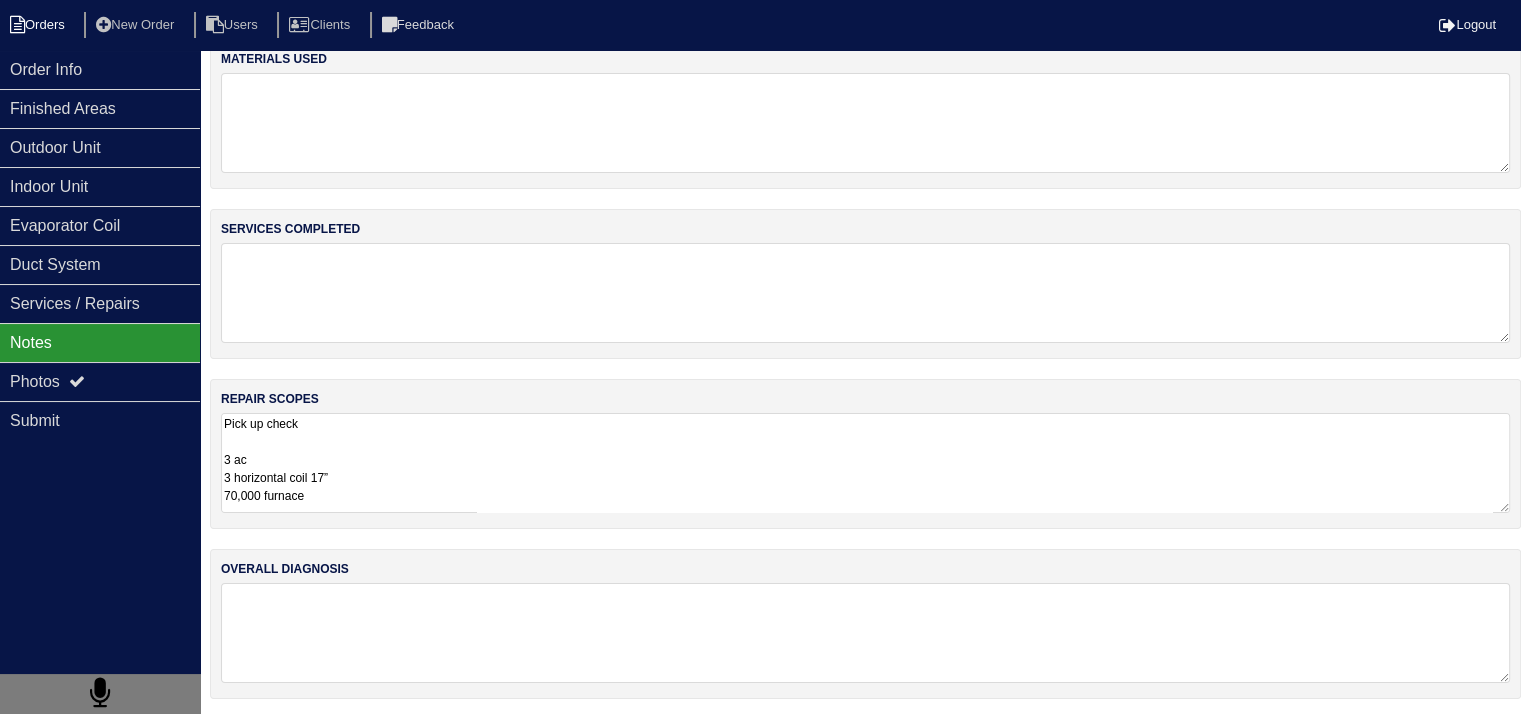 click on "Orders" at bounding box center (40, 25) 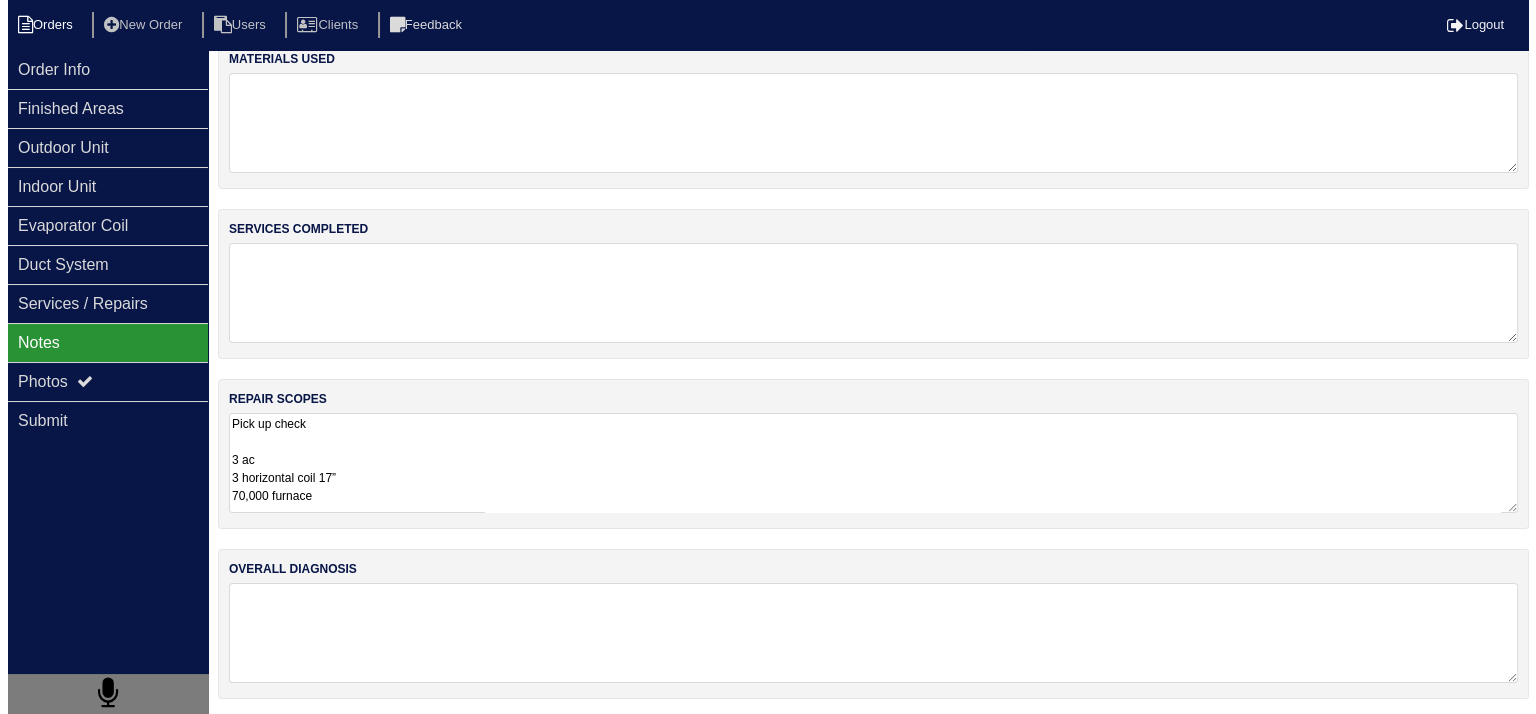 scroll, scrollTop: 0, scrollLeft: 0, axis: both 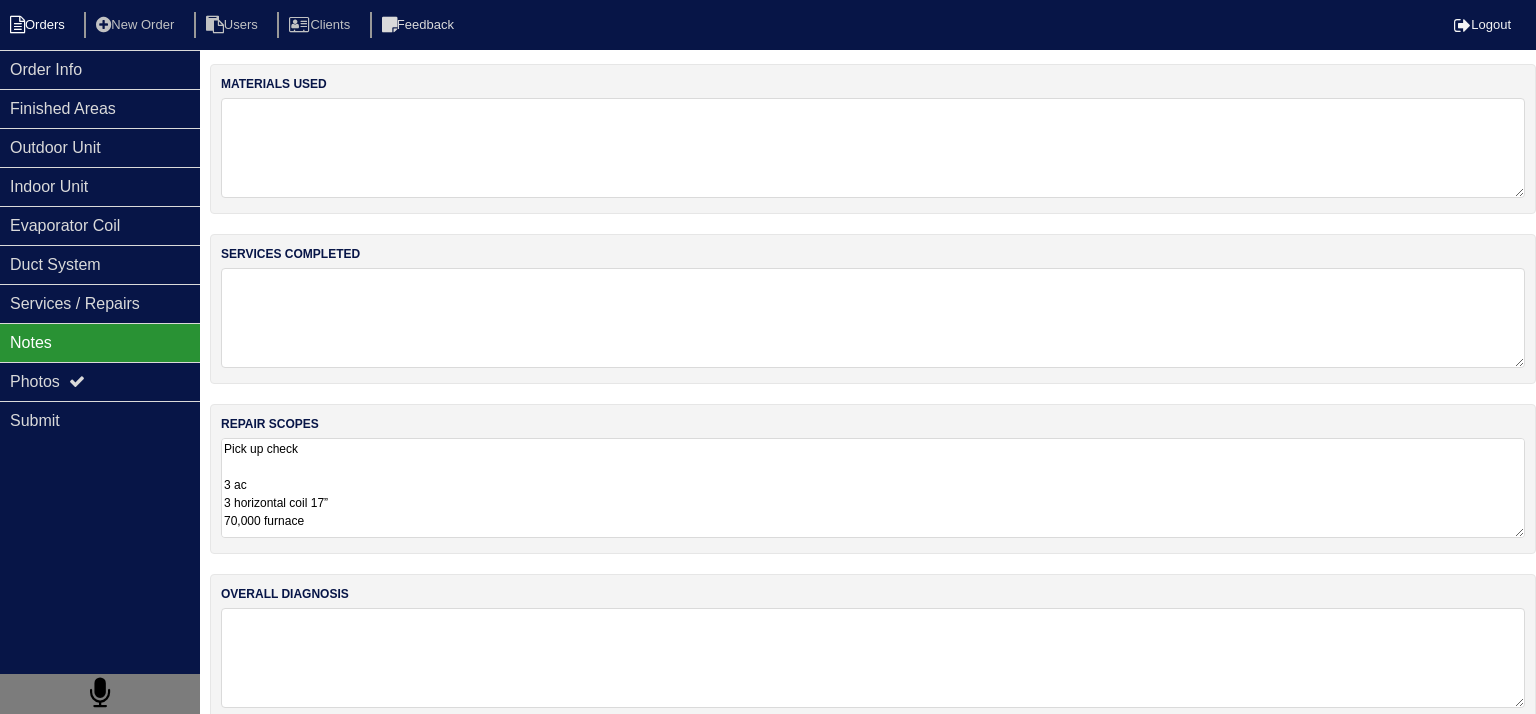 select on "15" 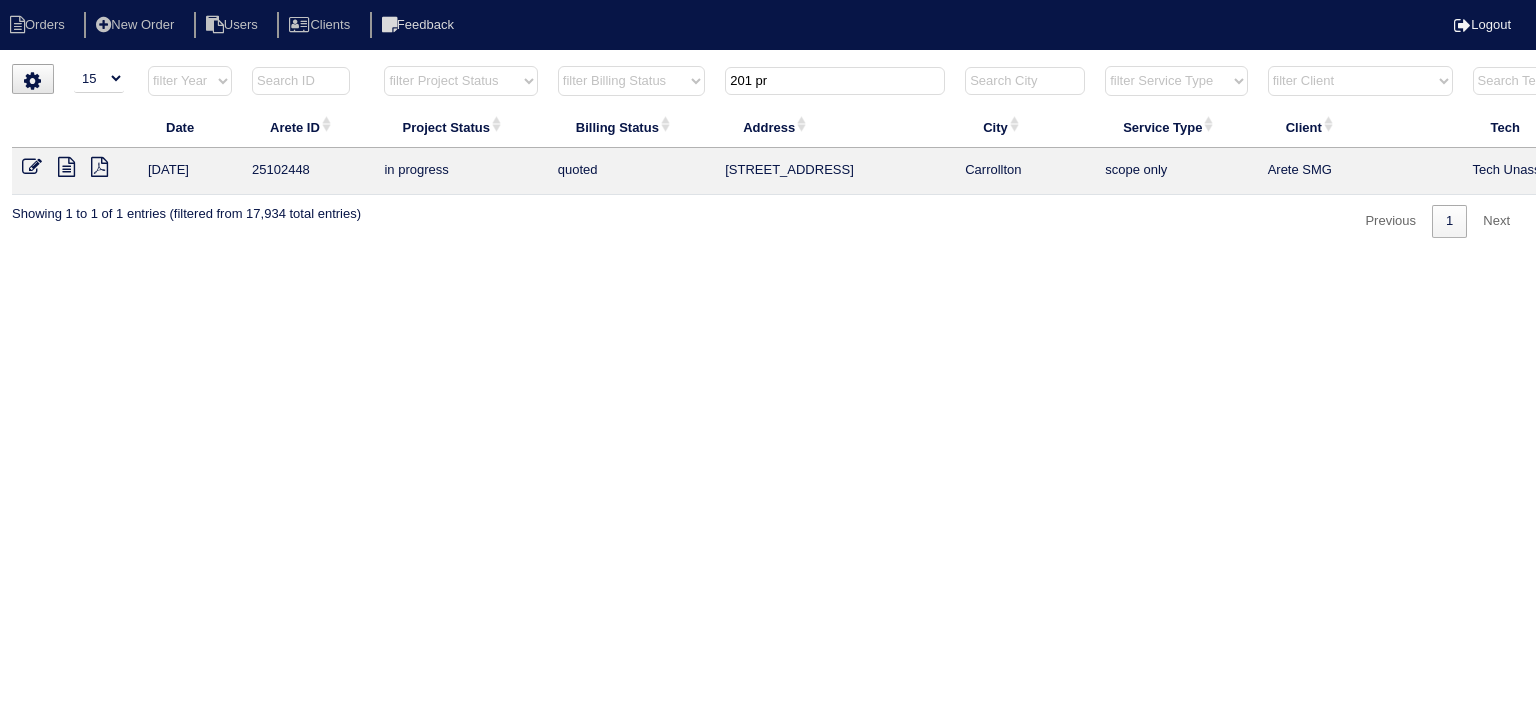 drag, startPoint x: 824, startPoint y: 89, endPoint x: 727, endPoint y: 84, distance: 97.128784 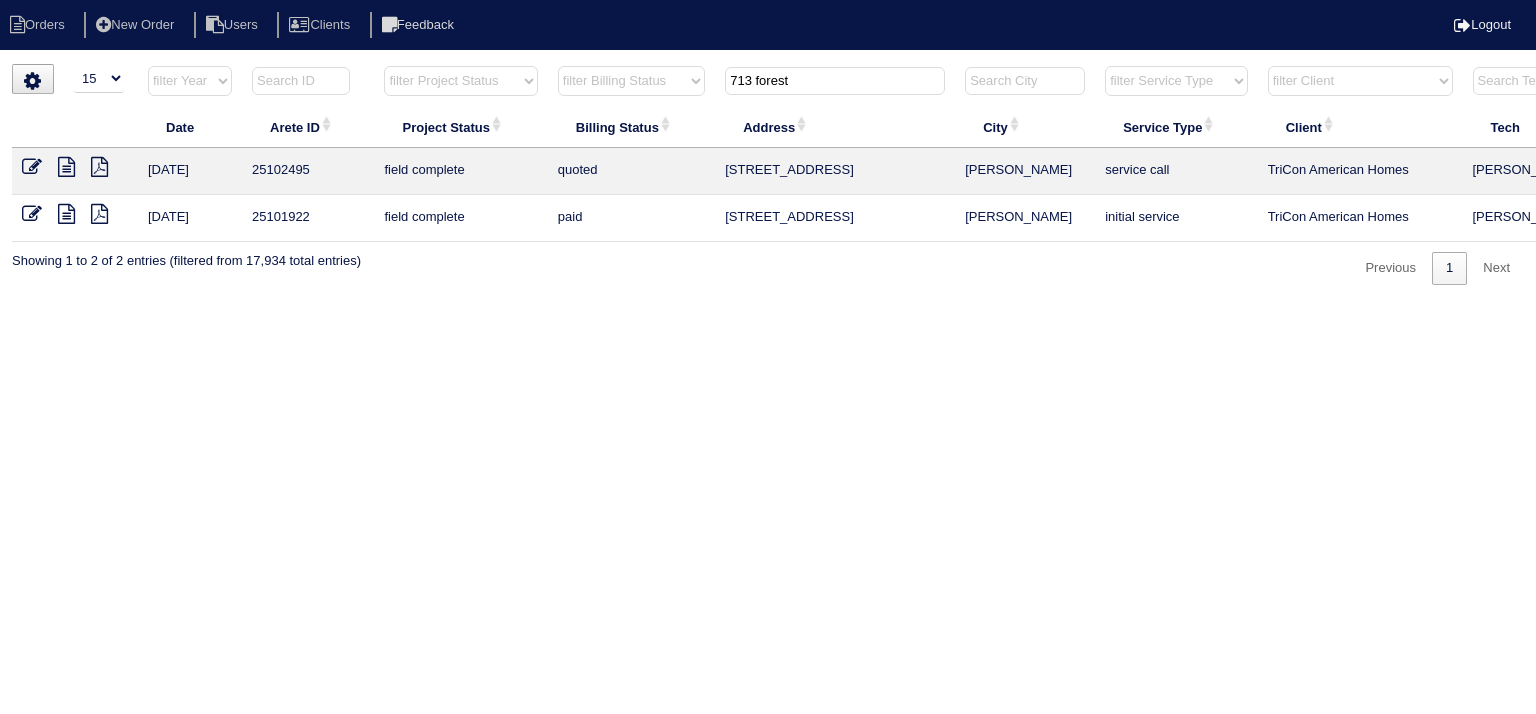 type on "713 forest" 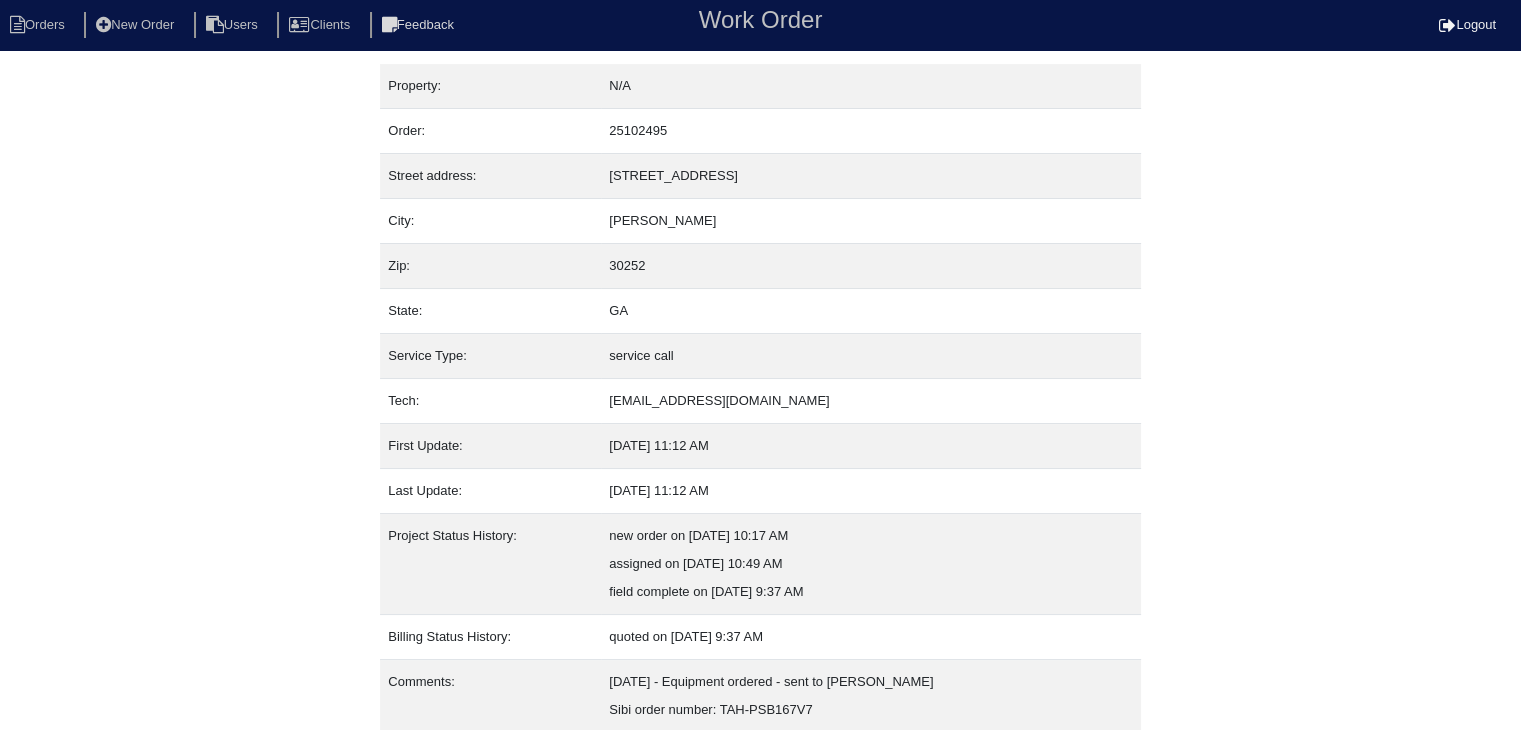 scroll, scrollTop: 152, scrollLeft: 0, axis: vertical 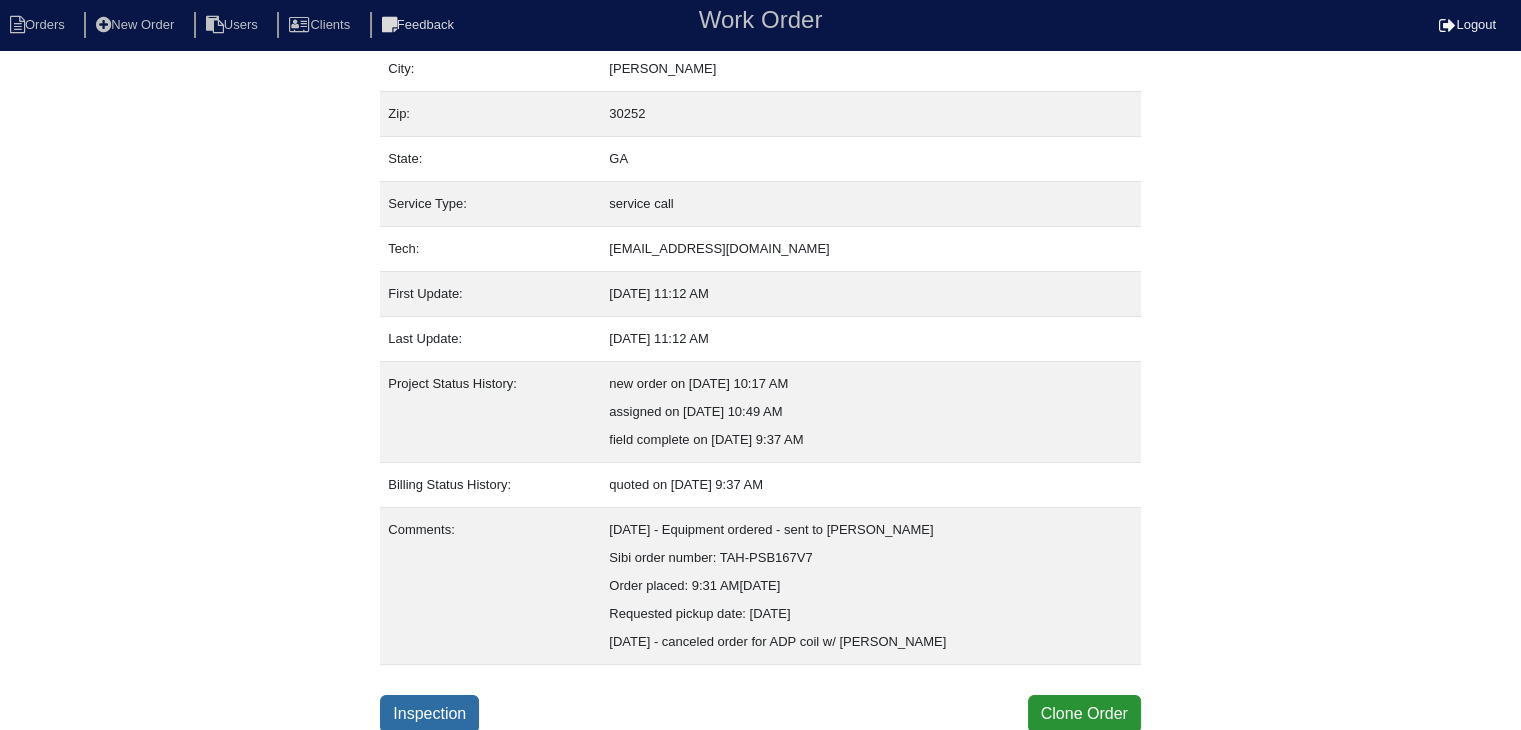 click on "Inspection" at bounding box center [429, 714] 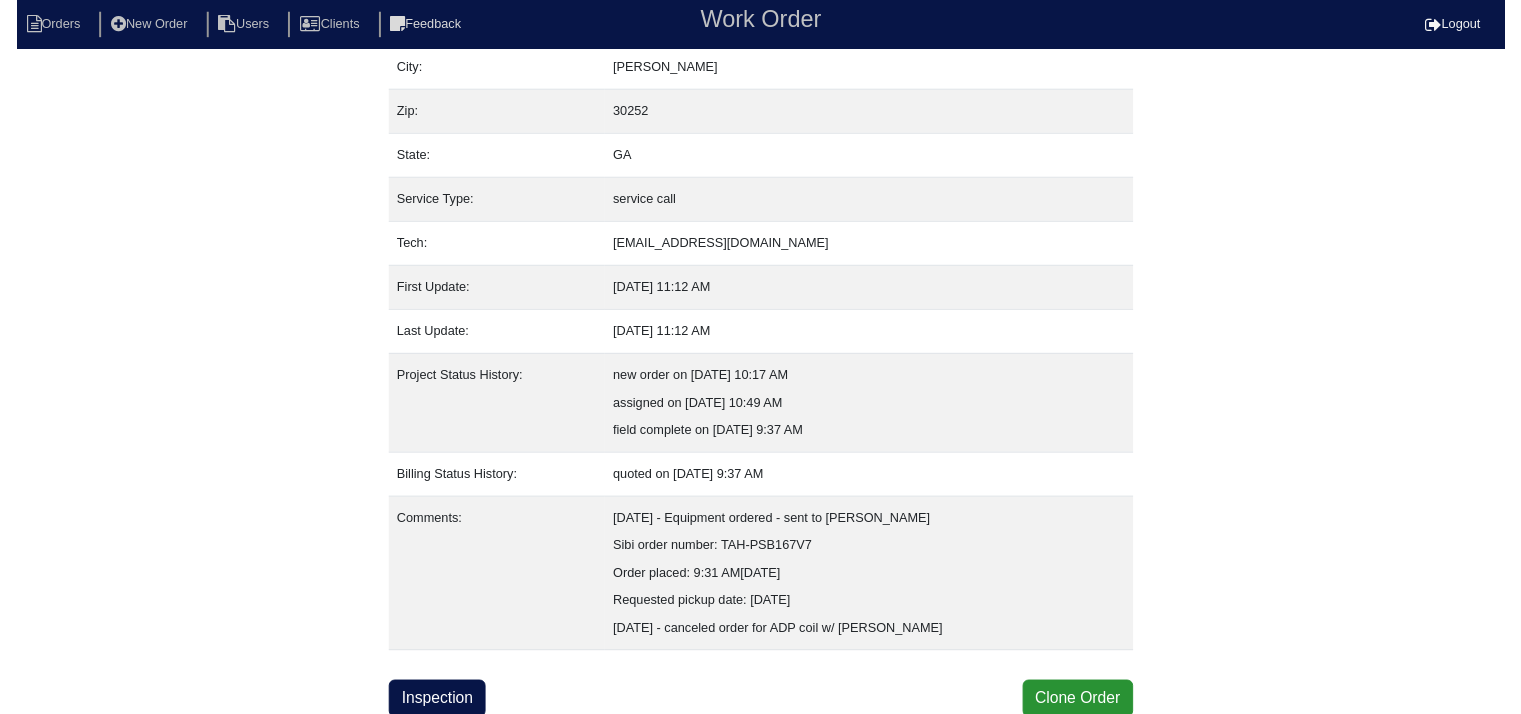scroll, scrollTop: 0, scrollLeft: 0, axis: both 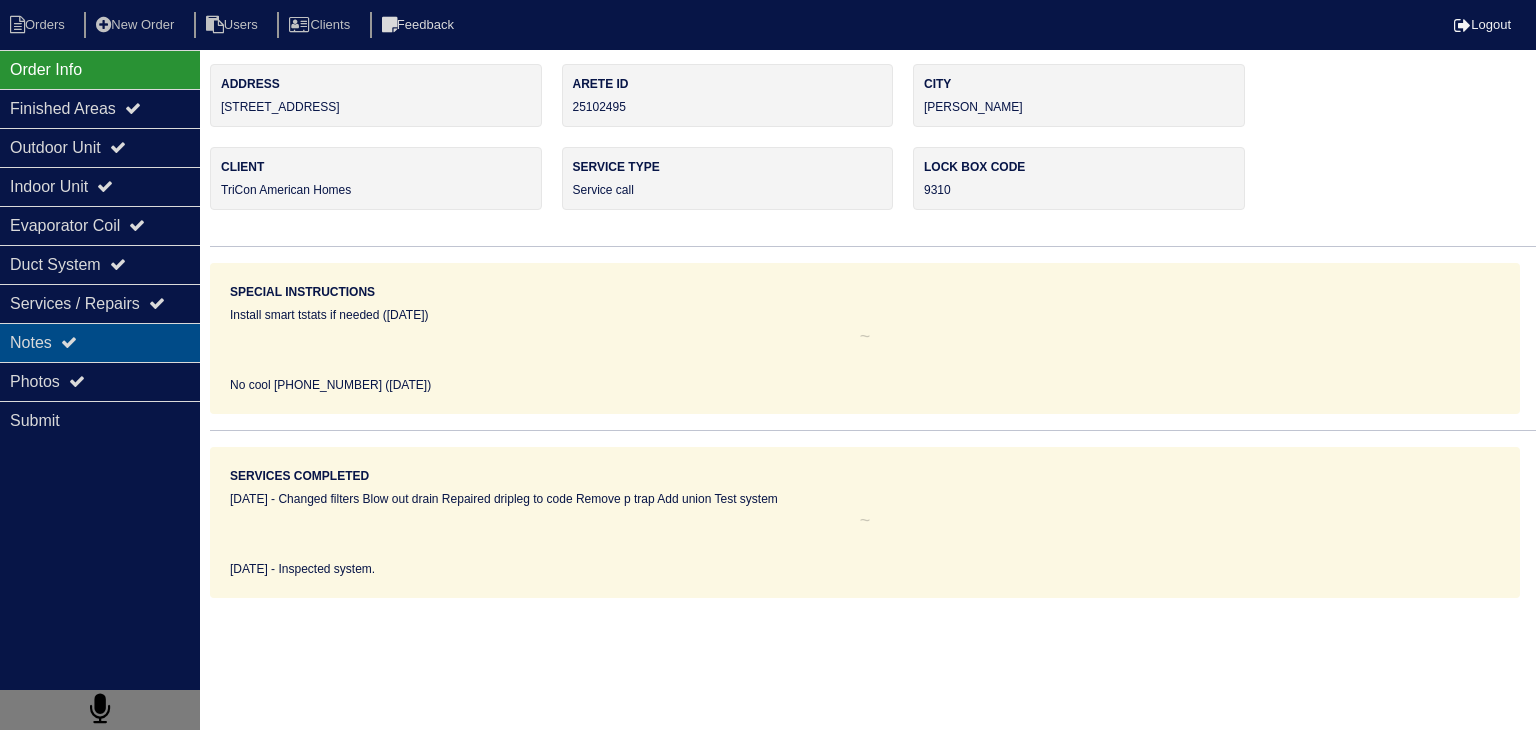 click on "Notes" at bounding box center (100, 342) 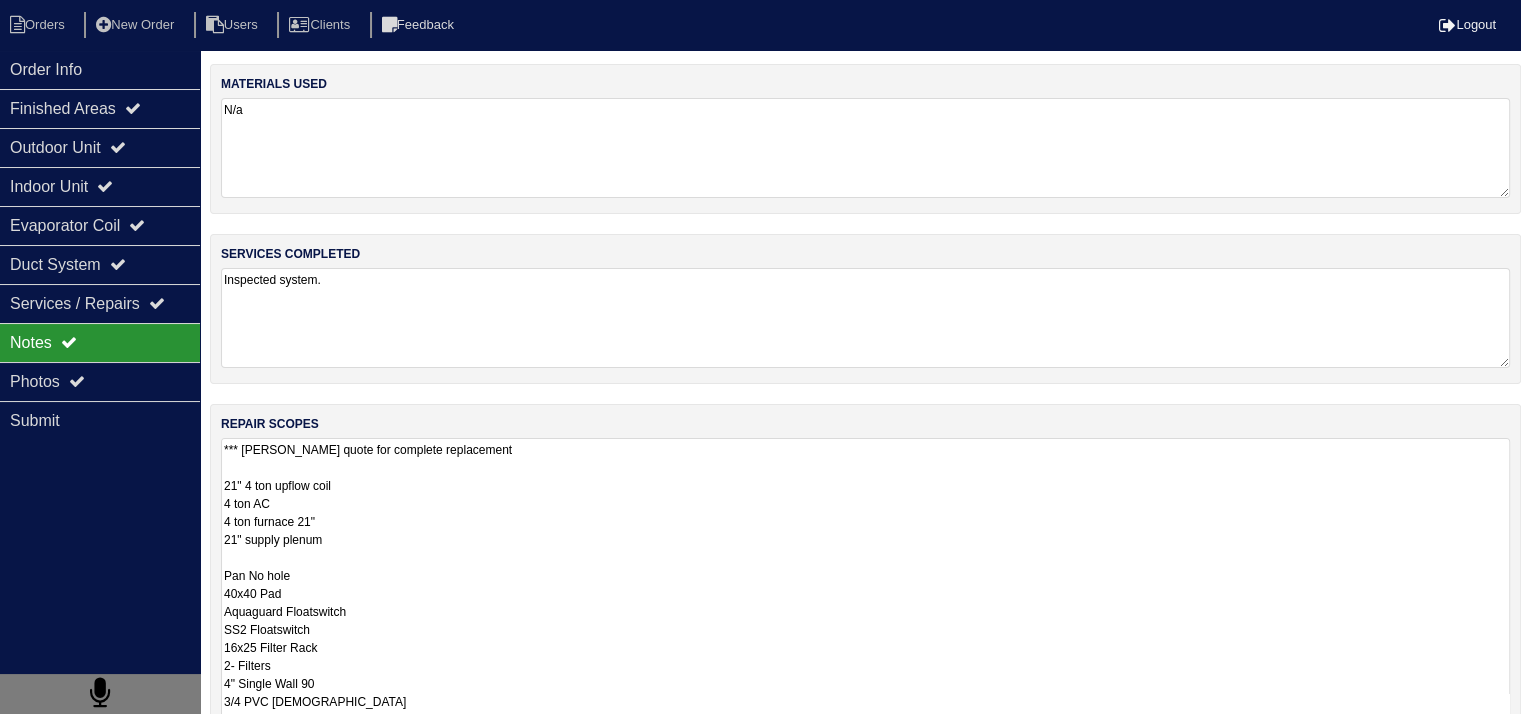 scroll, scrollTop: 65, scrollLeft: 0, axis: vertical 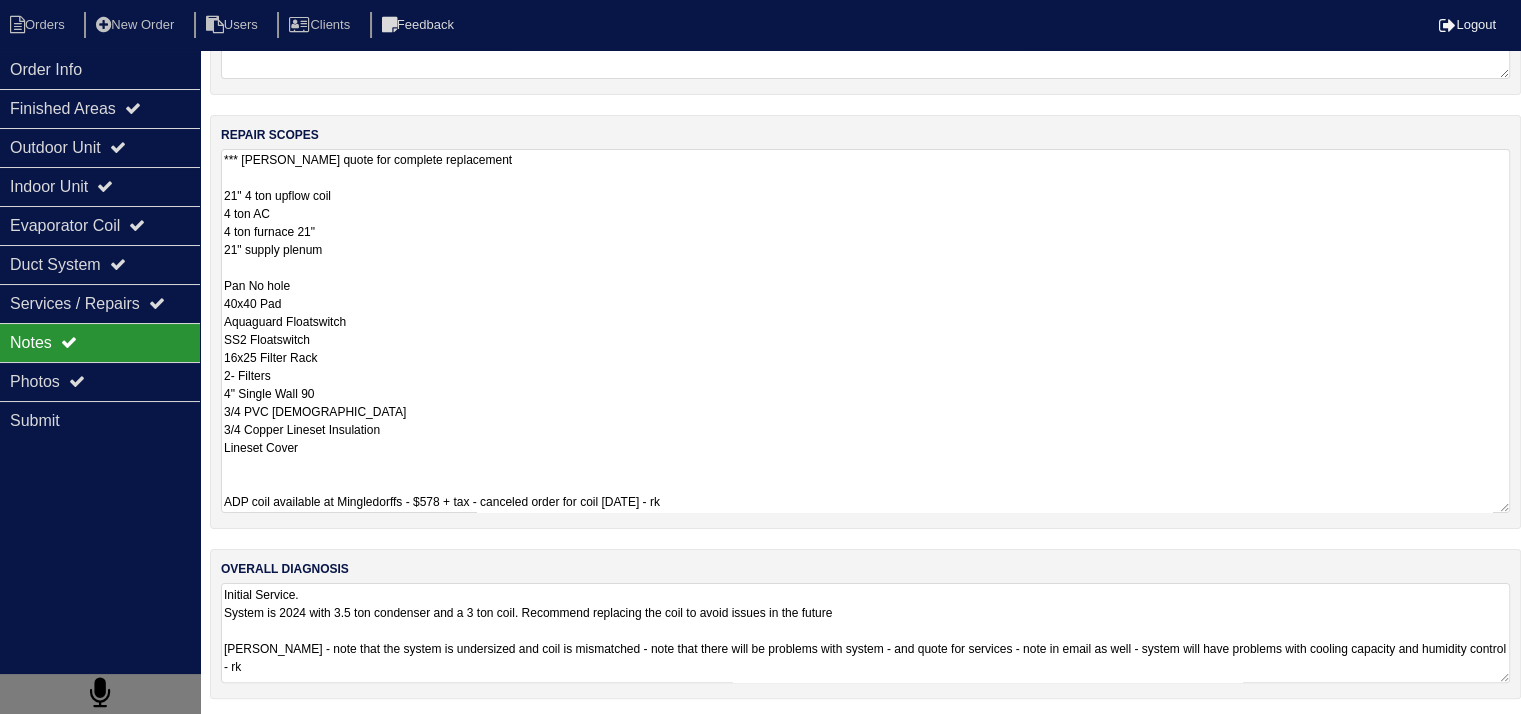 drag, startPoint x: 225, startPoint y: 485, endPoint x: 388, endPoint y: 452, distance: 166.30695 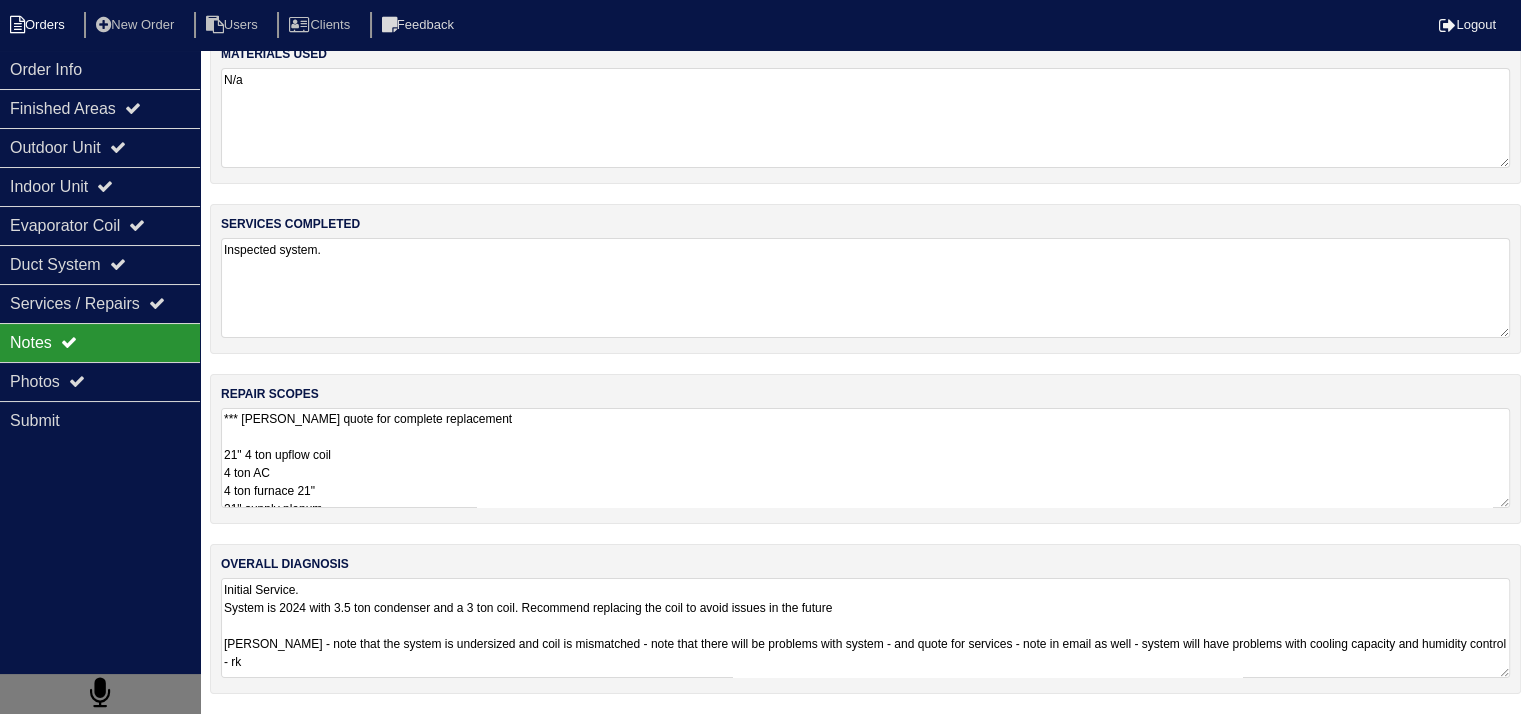 click on "Orders" at bounding box center [40, 25] 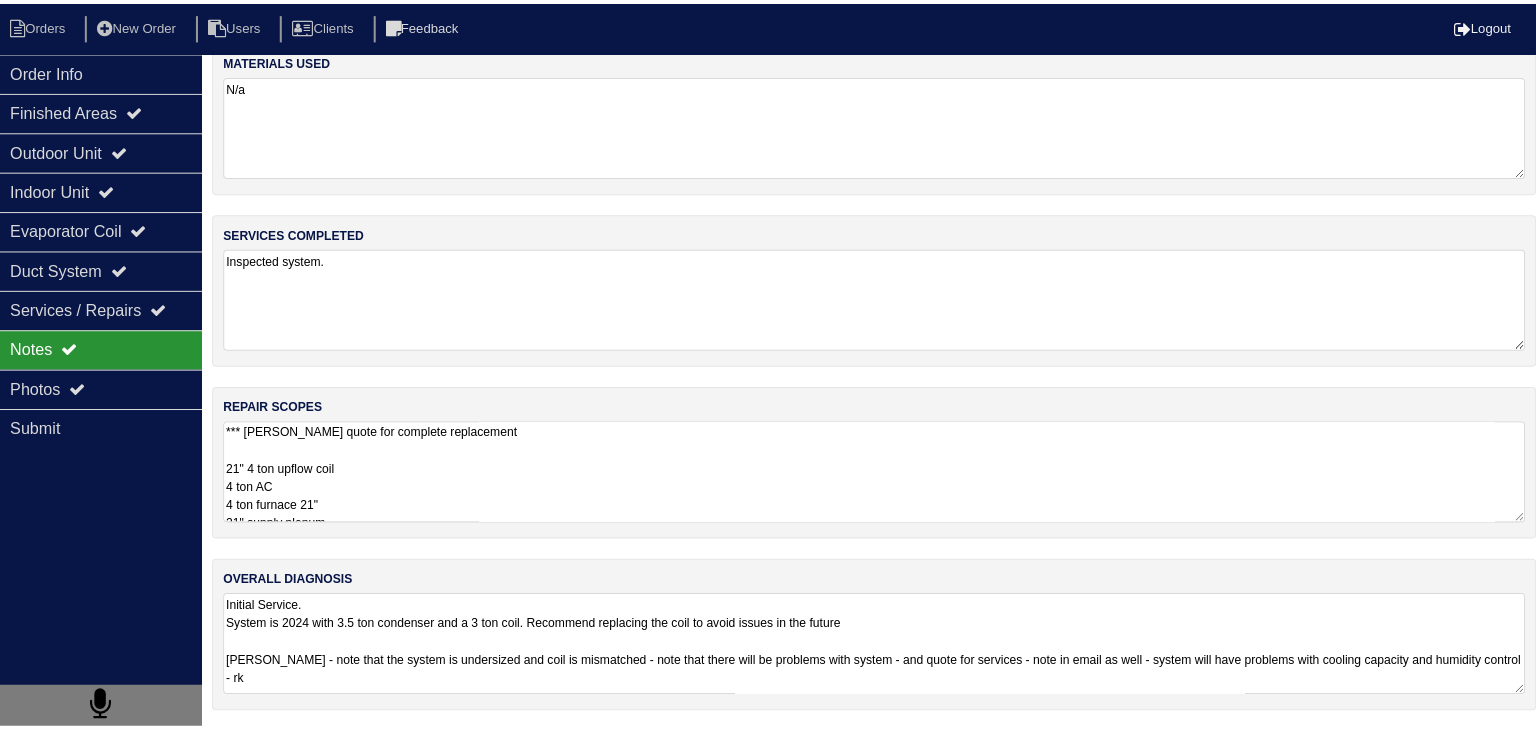 scroll, scrollTop: 0, scrollLeft: 0, axis: both 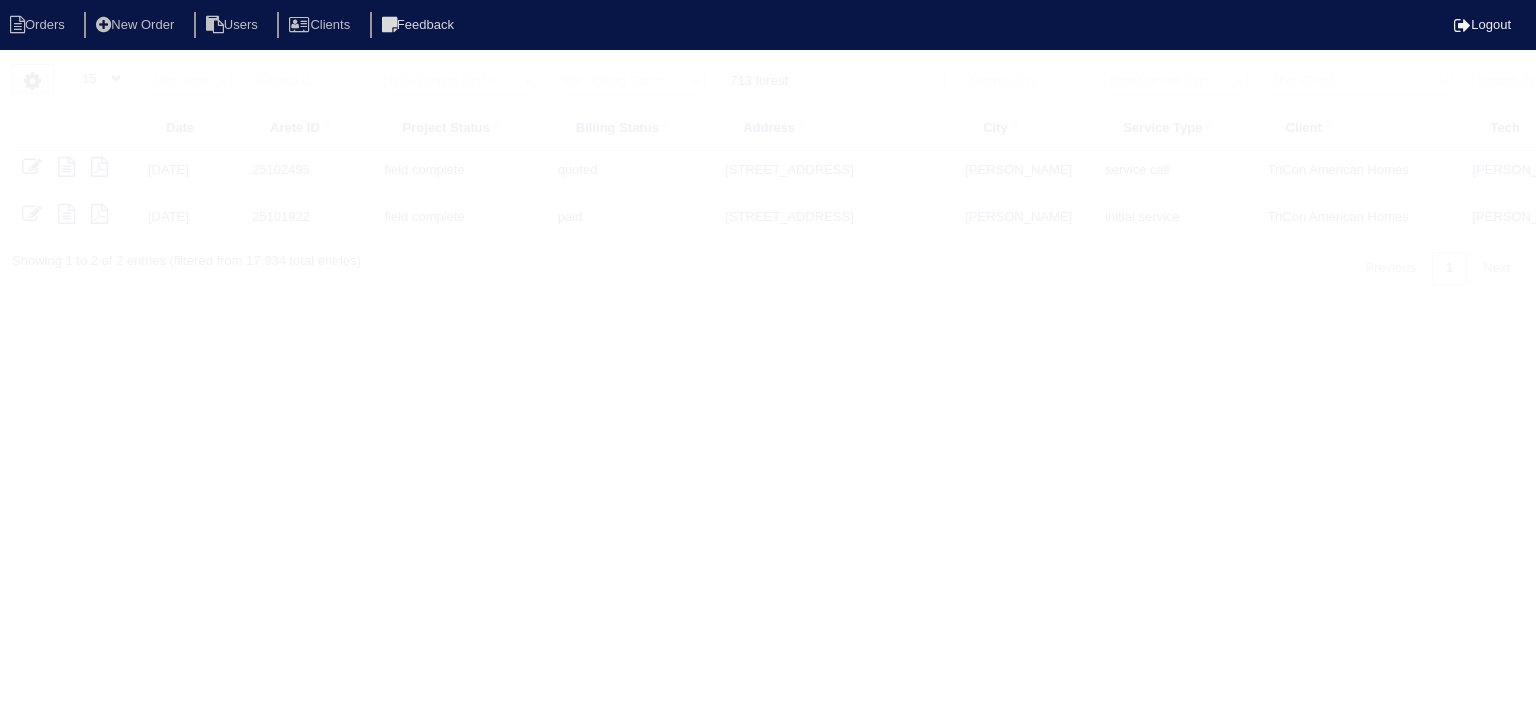 select on "15" 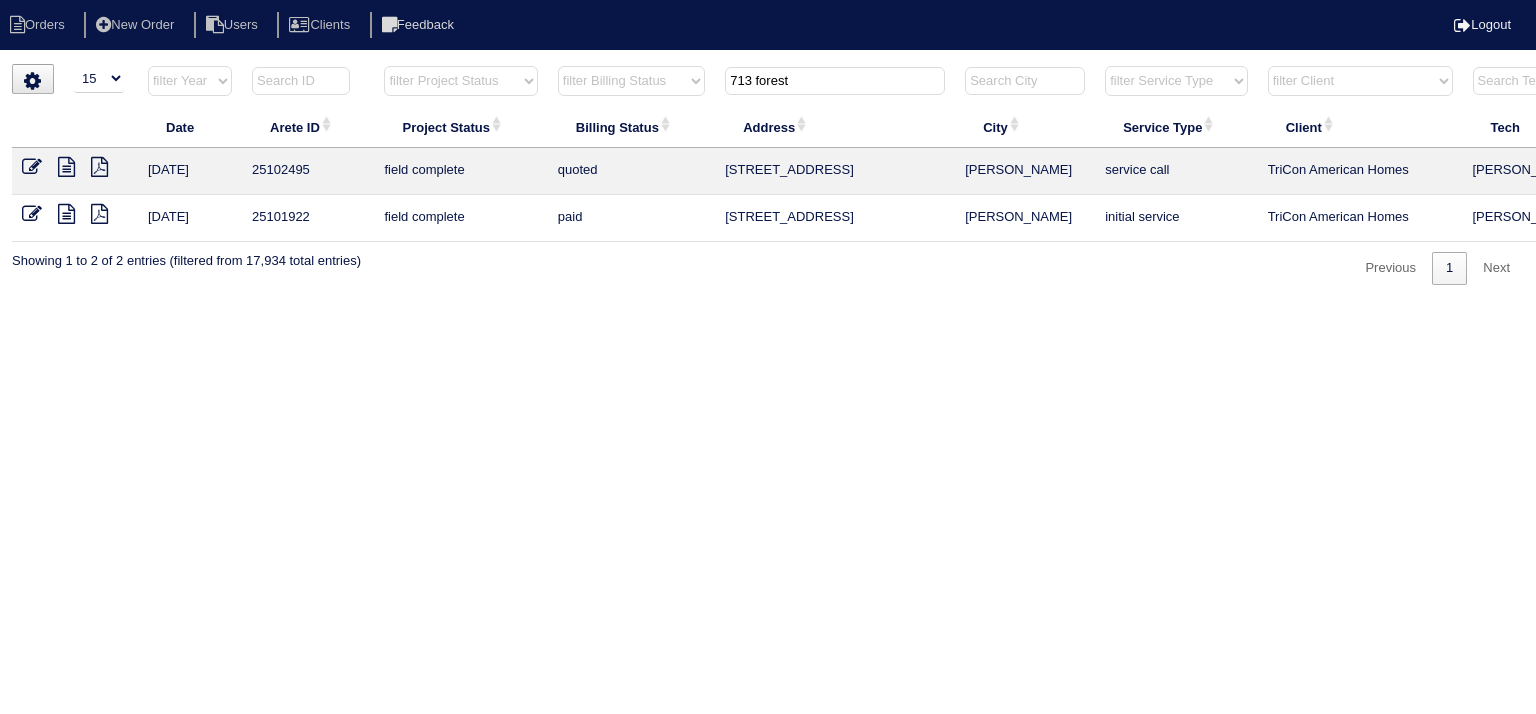 click on "713 forest" at bounding box center (835, 81) 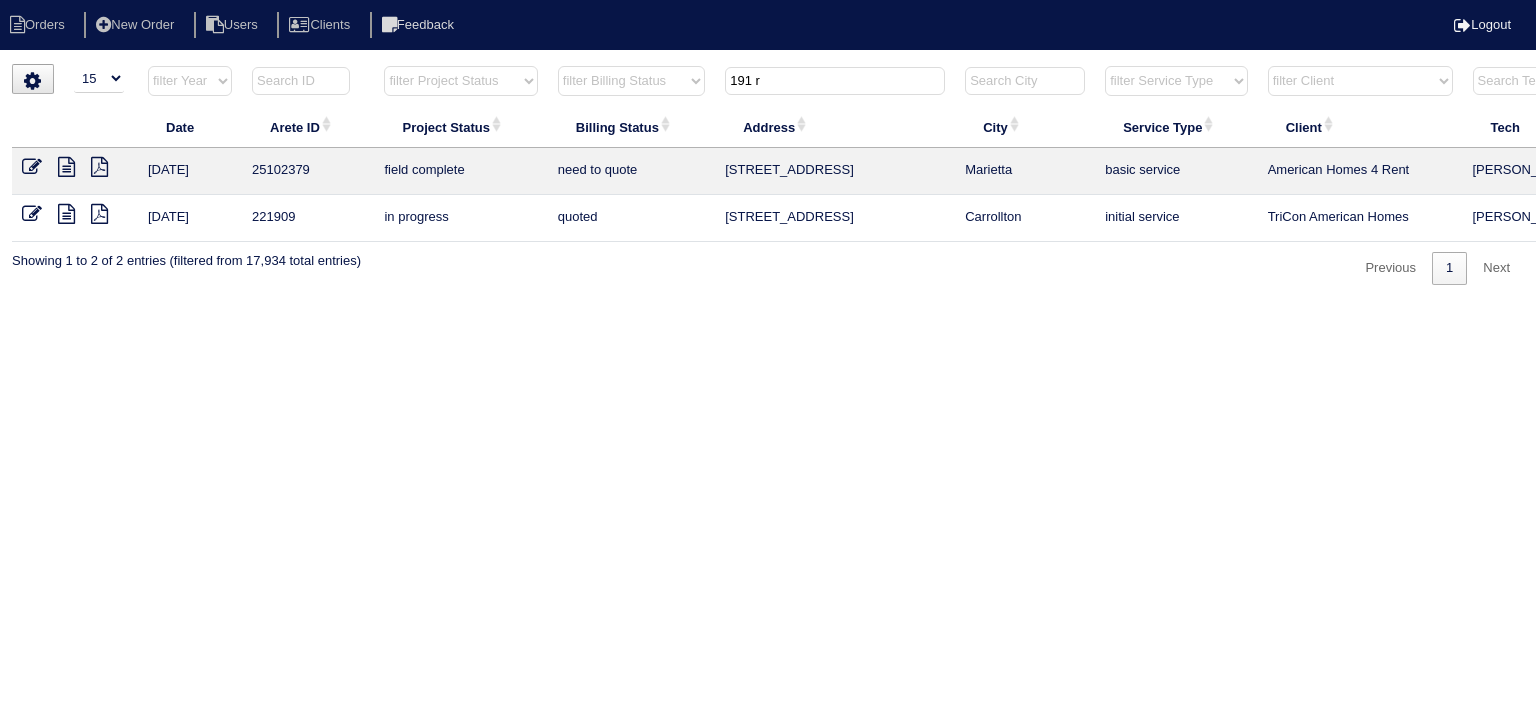 type on "191 r" 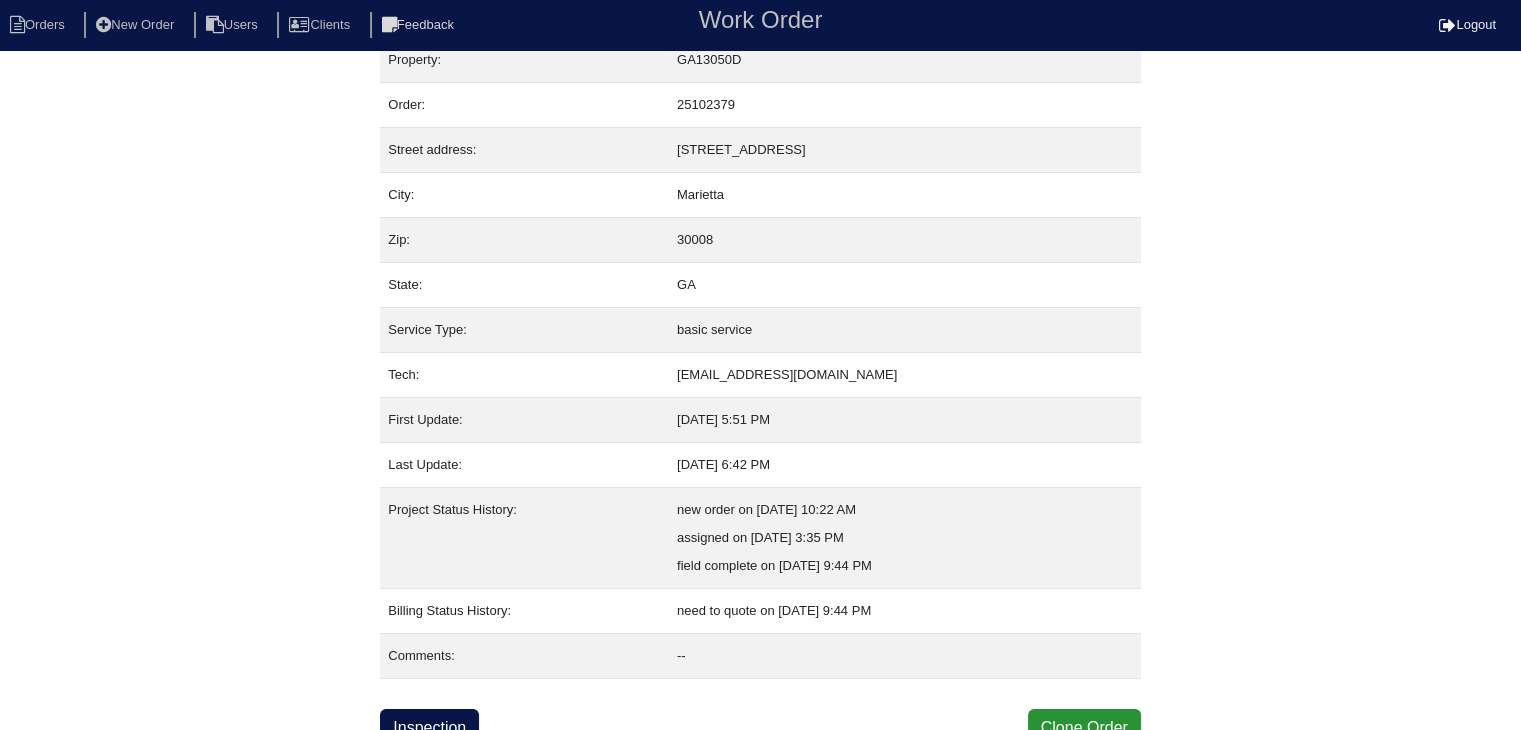 scroll, scrollTop: 40, scrollLeft: 0, axis: vertical 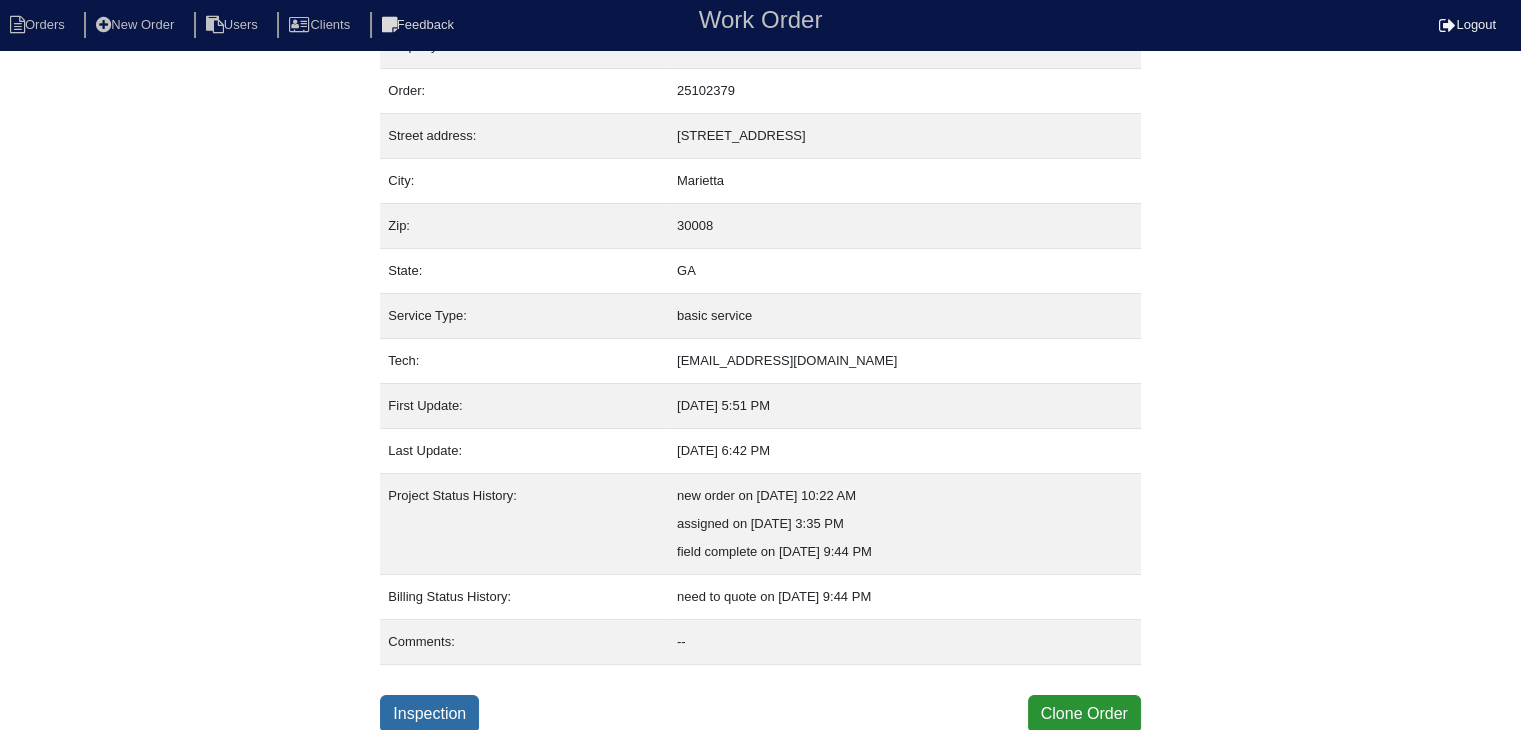 click on "Inspection" at bounding box center (429, 714) 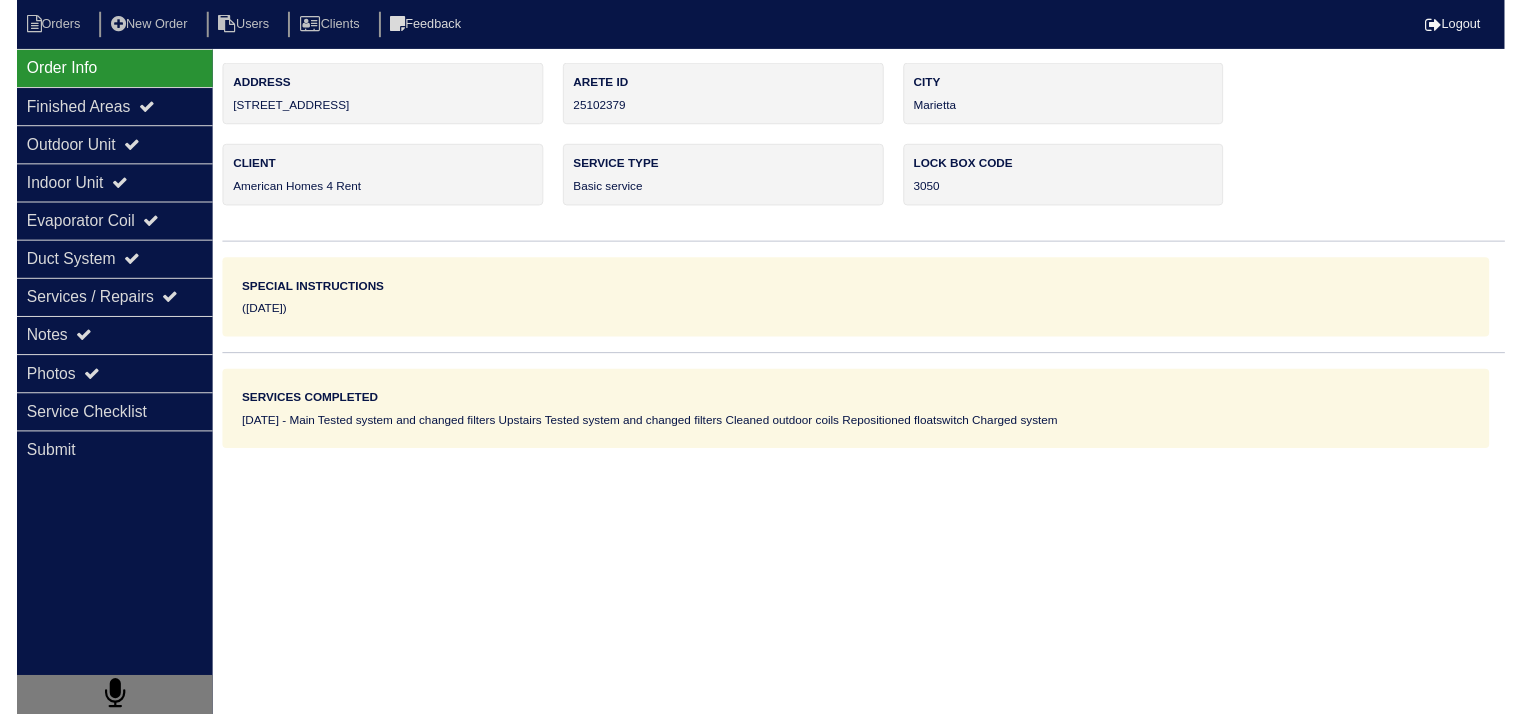 scroll, scrollTop: 0, scrollLeft: 0, axis: both 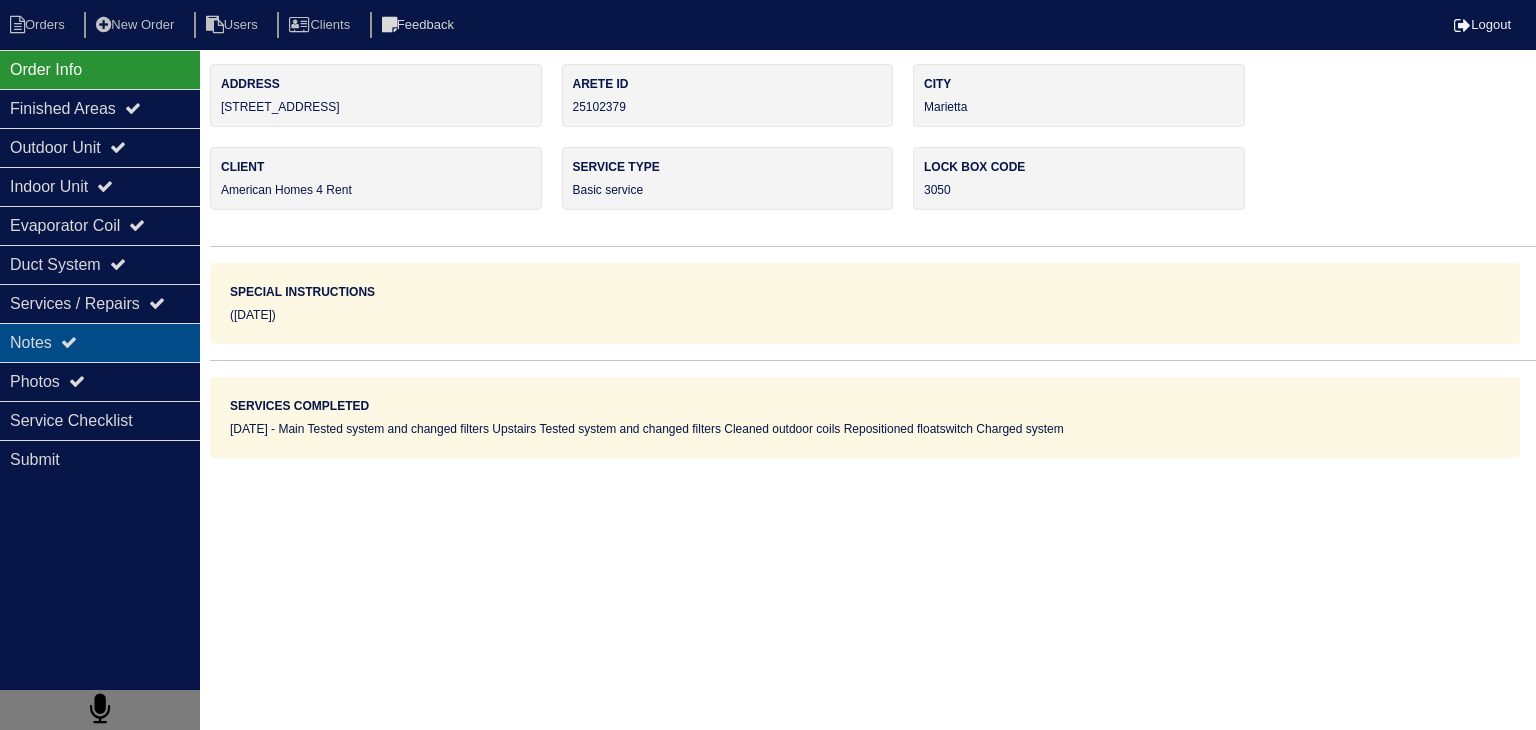 click on "Notes" at bounding box center [100, 342] 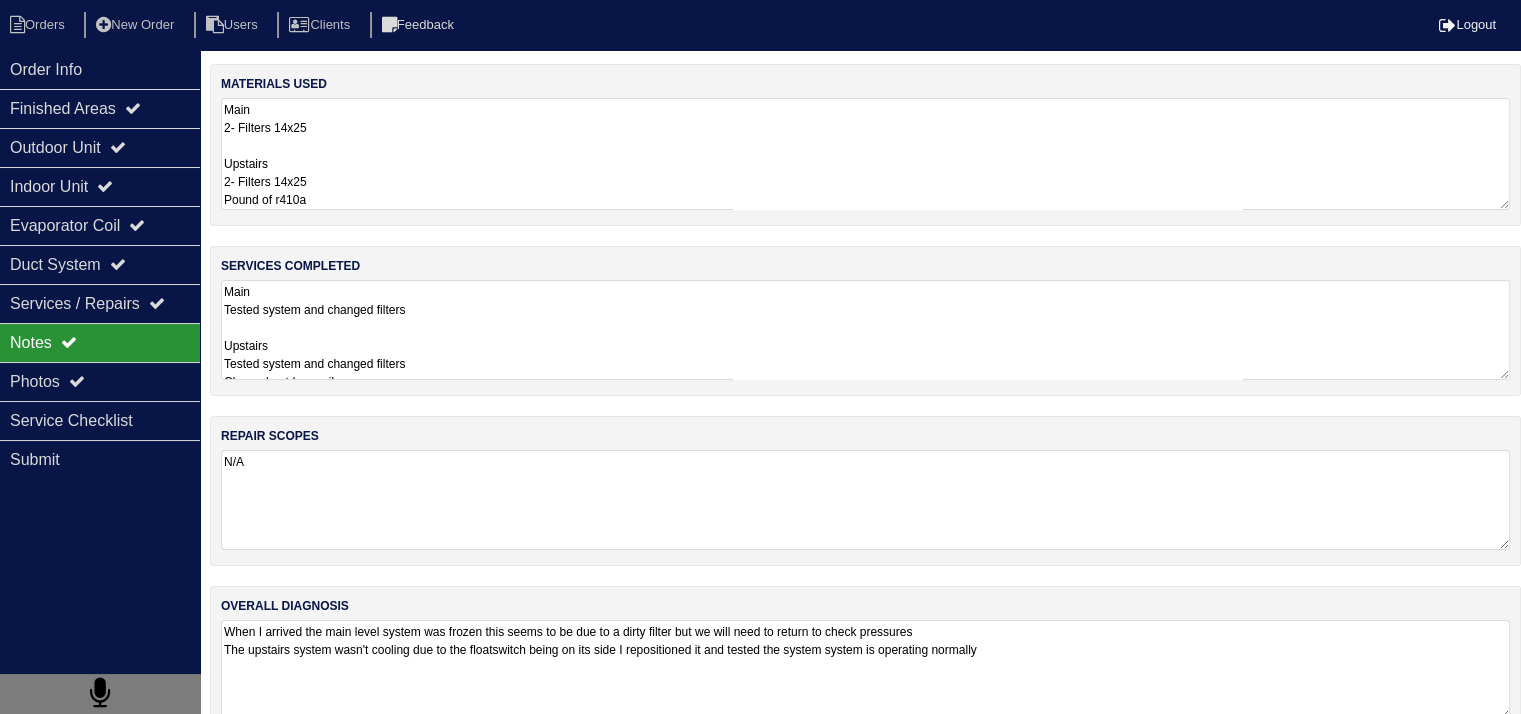 click on "Main
2- Filters 14x25
Upstairs
2- Filters 14x25
Pound of r410a" at bounding box center [865, 154] 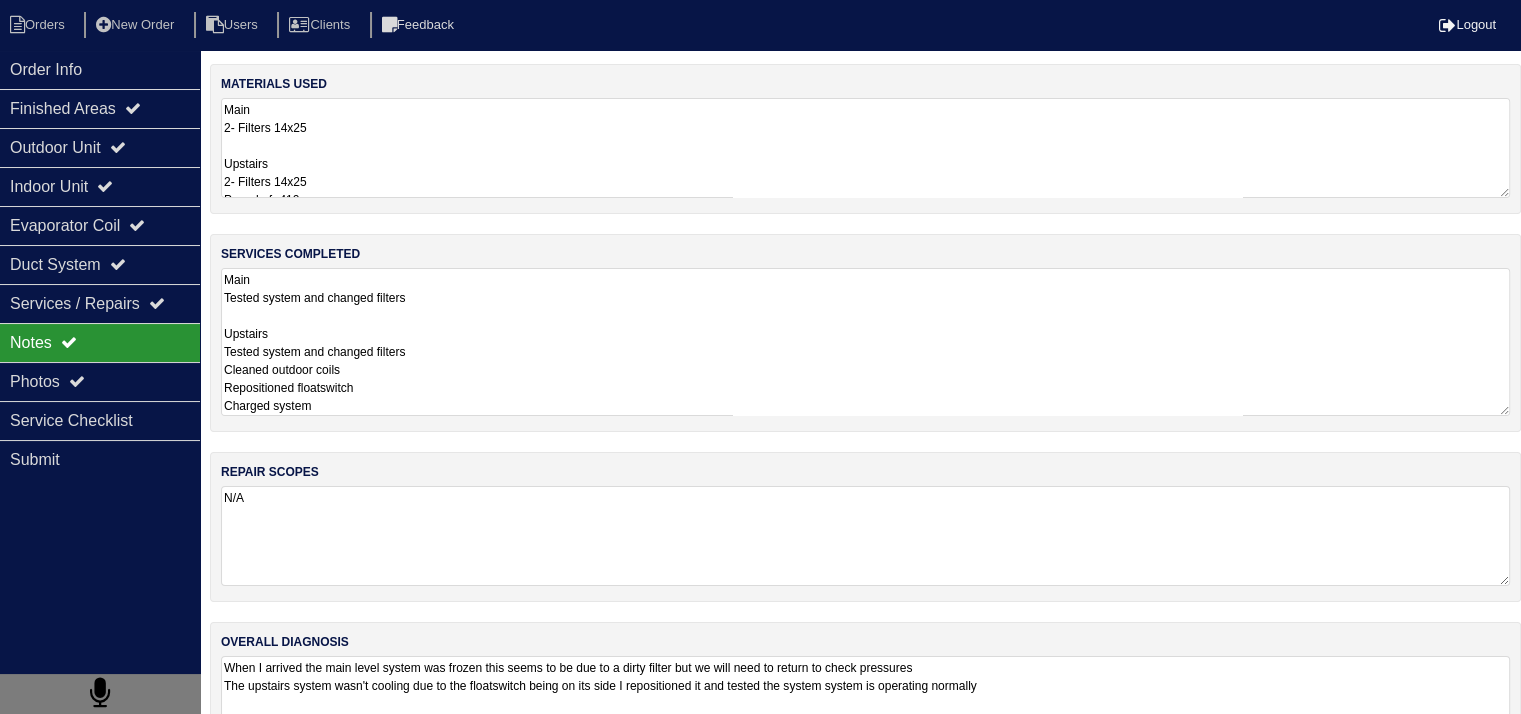 click on "Main
Tested system and changed filters
Upstairs
Tested system and changed filters
Cleaned outdoor coils
Repositioned floatswitch
Charged system" at bounding box center [865, 342] 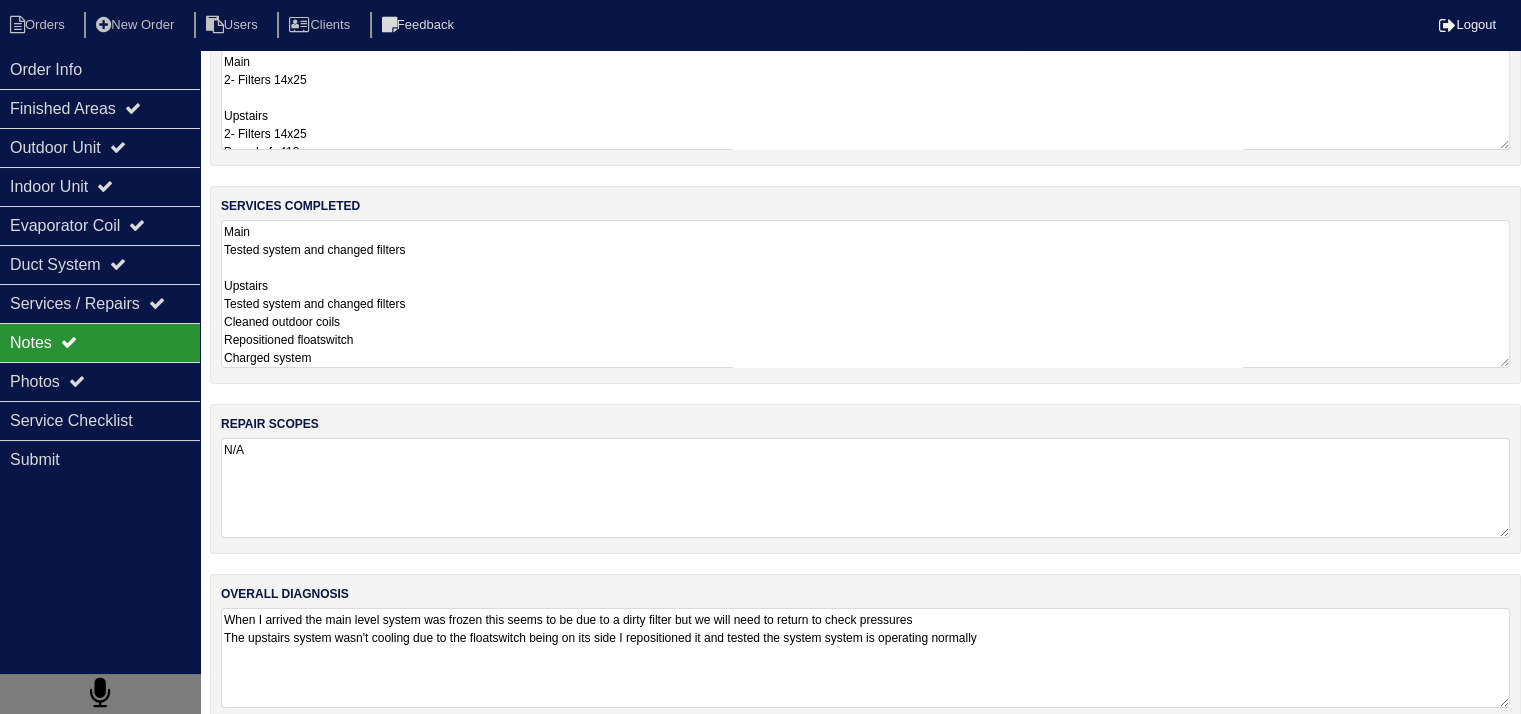 scroll, scrollTop: 73, scrollLeft: 0, axis: vertical 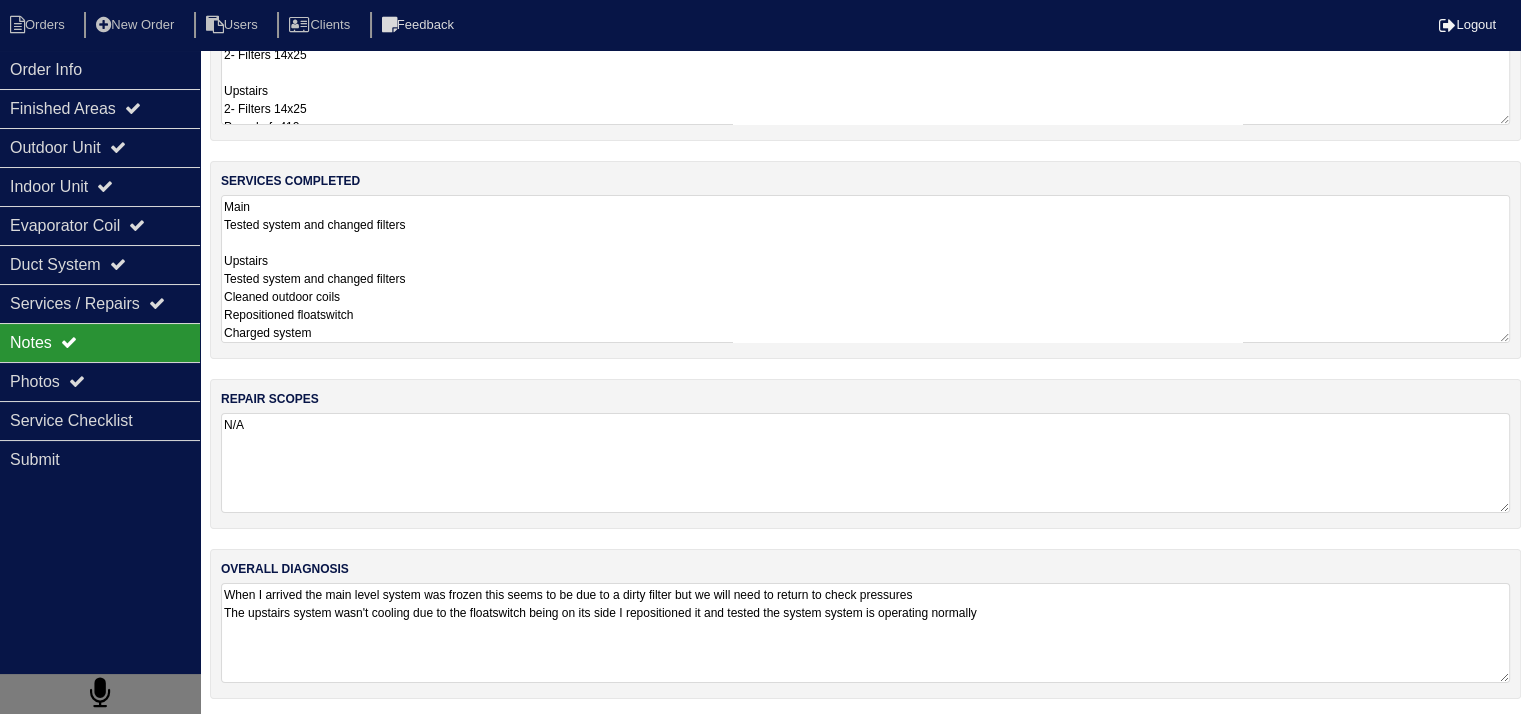click on "Main
Tested system and changed filters
Upstairs
Tested system and changed filters
Cleaned outdoor coils
Repositioned floatswitch
Charged system" at bounding box center [865, 269] 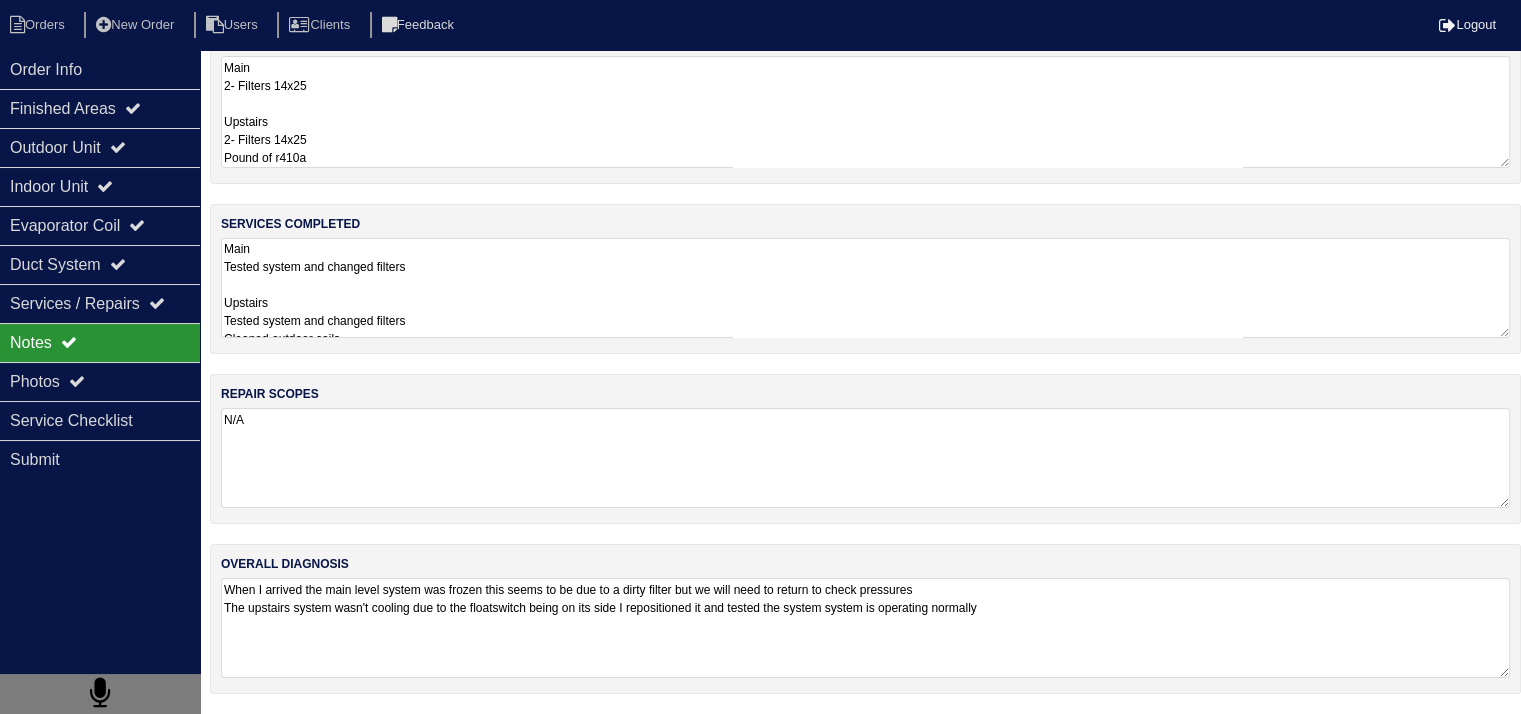 click on "Main
2- Filters 14x25
Upstairs
2- Filters 14x25
Pound of r410a" at bounding box center [865, 112] 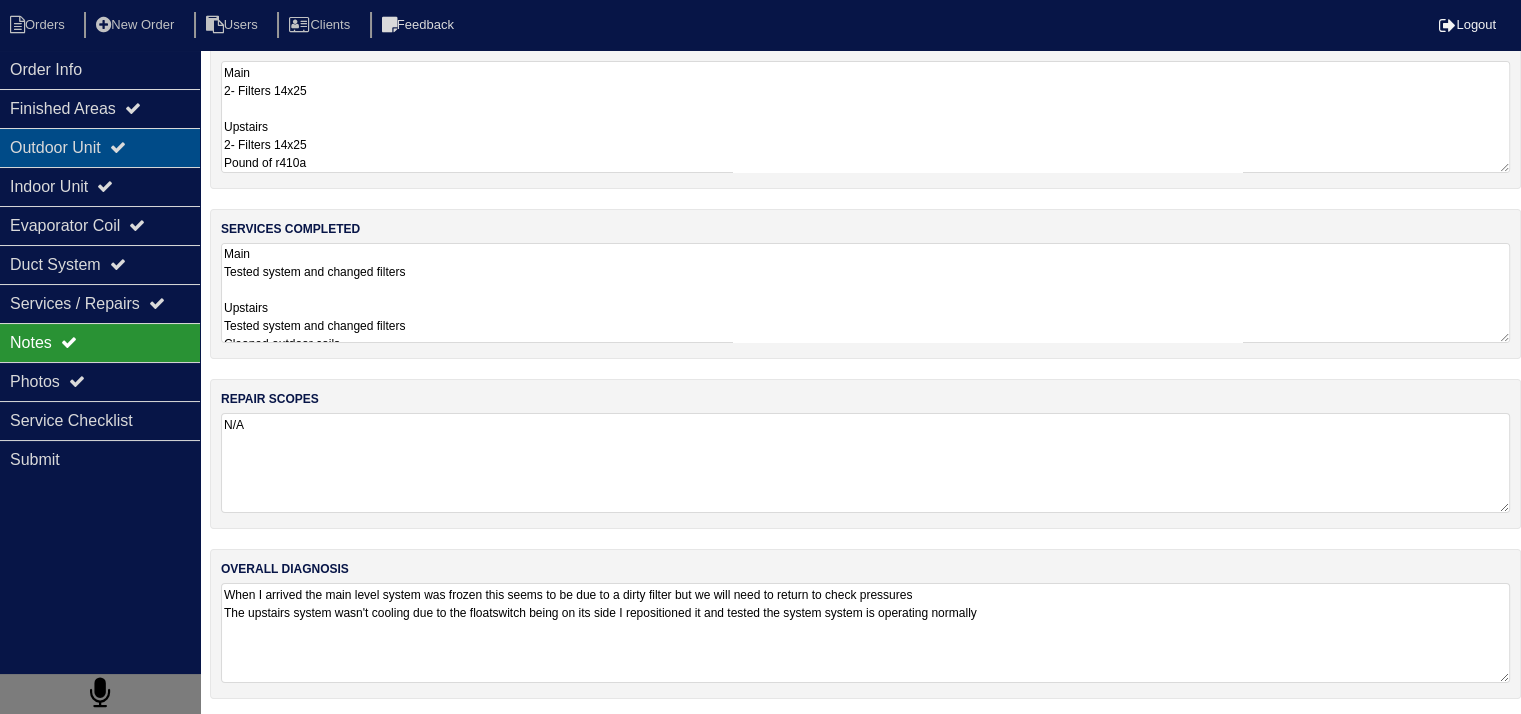scroll, scrollTop: 1, scrollLeft: 0, axis: vertical 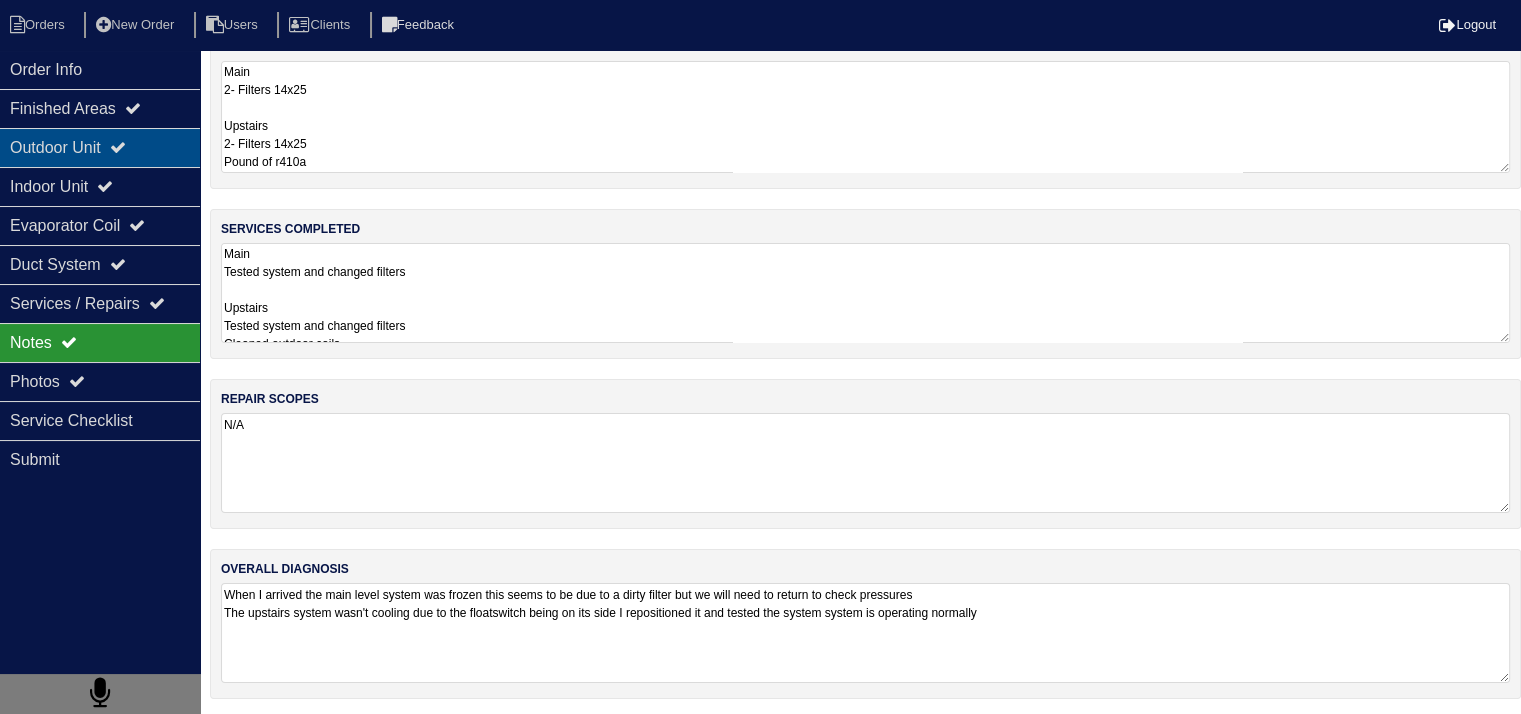 drag, startPoint x: 260, startPoint y: 161, endPoint x: 156, endPoint y: 165, distance: 104.0769 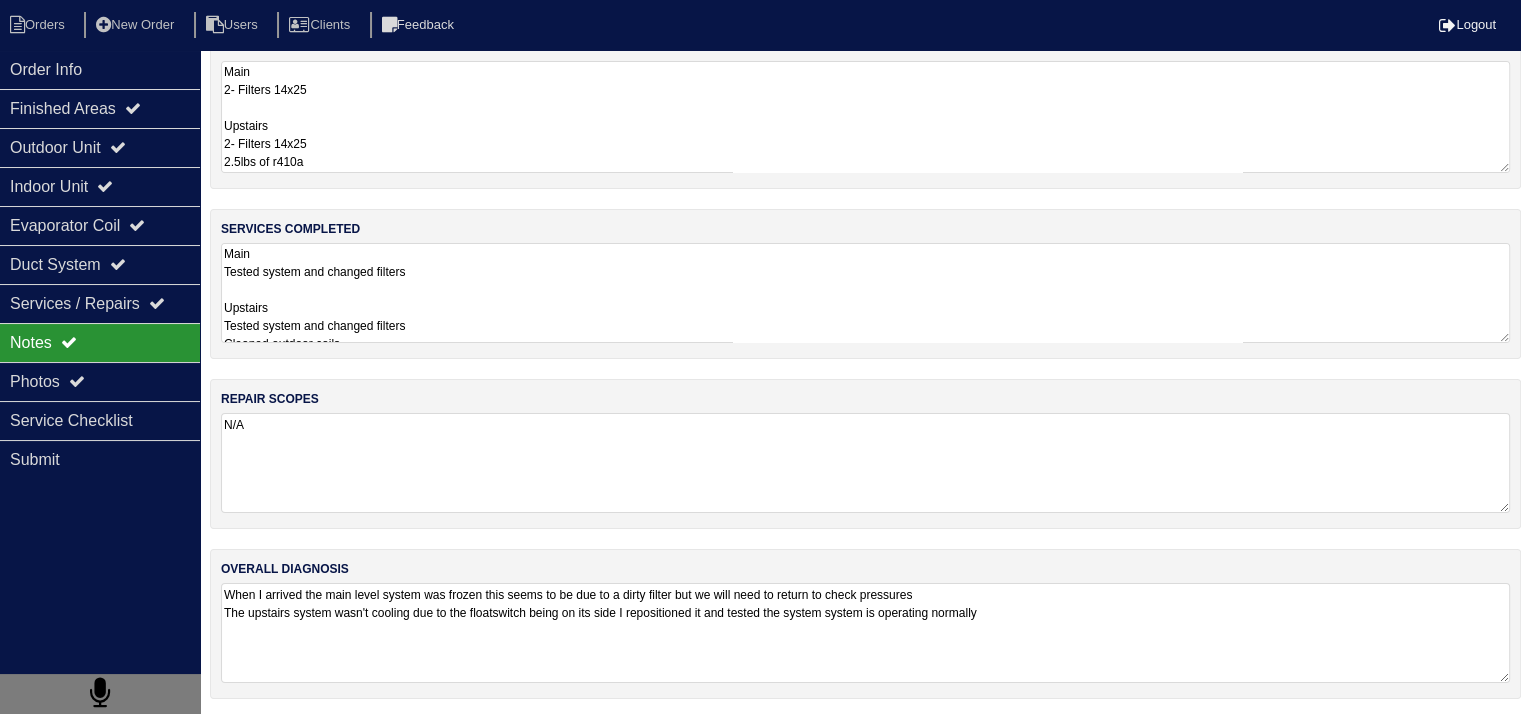 type on "Main
2- Filters 14x25
Upstairs
2- Filters 14x25
2.5lbs of r410a" 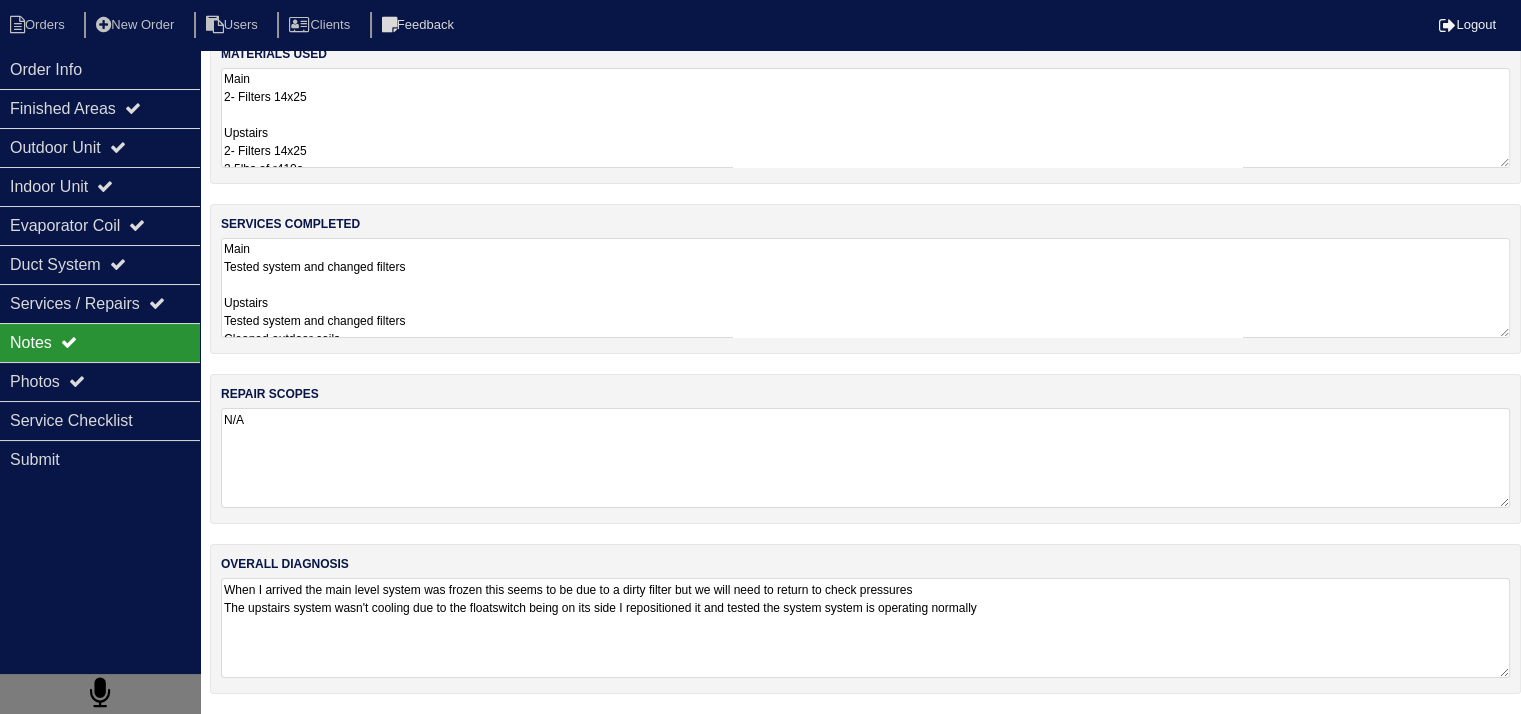 scroll, scrollTop: 25, scrollLeft: 0, axis: vertical 